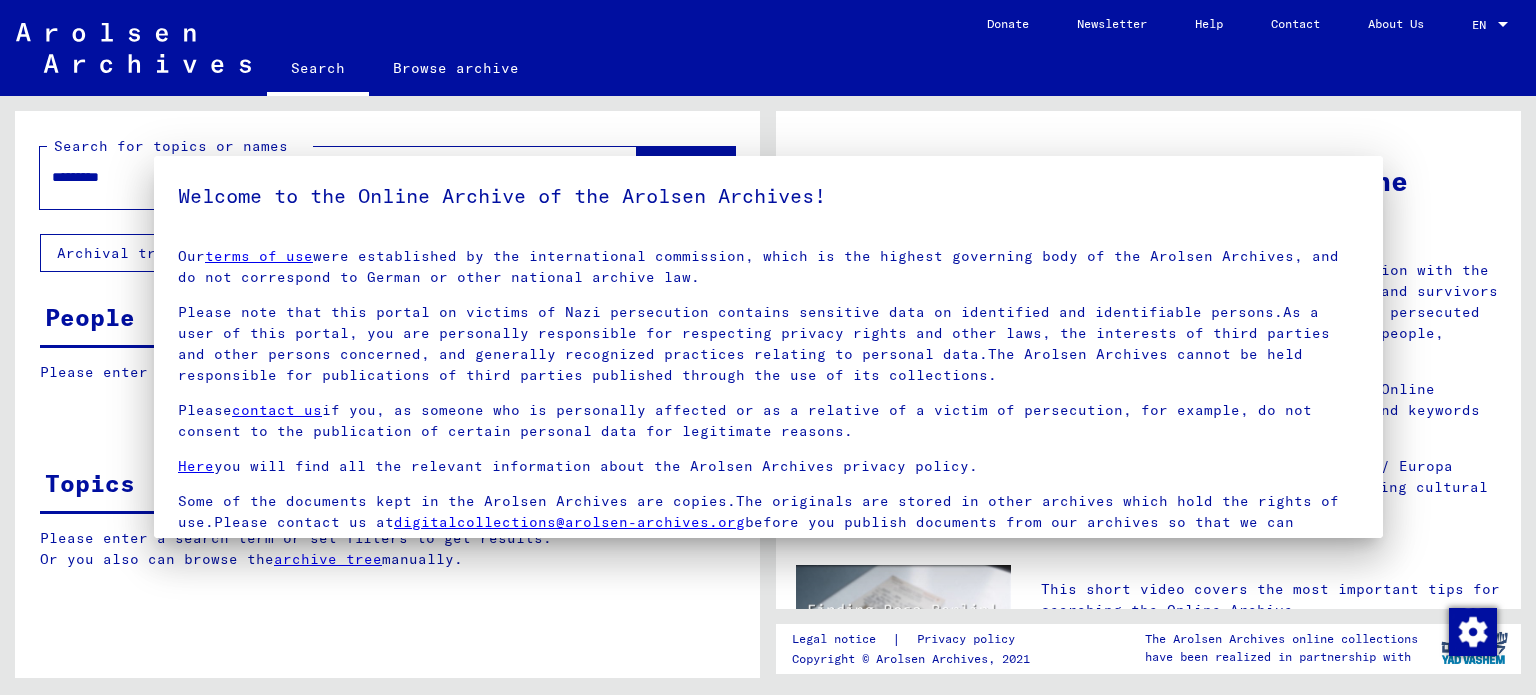 scroll, scrollTop: 0, scrollLeft: 0, axis: both 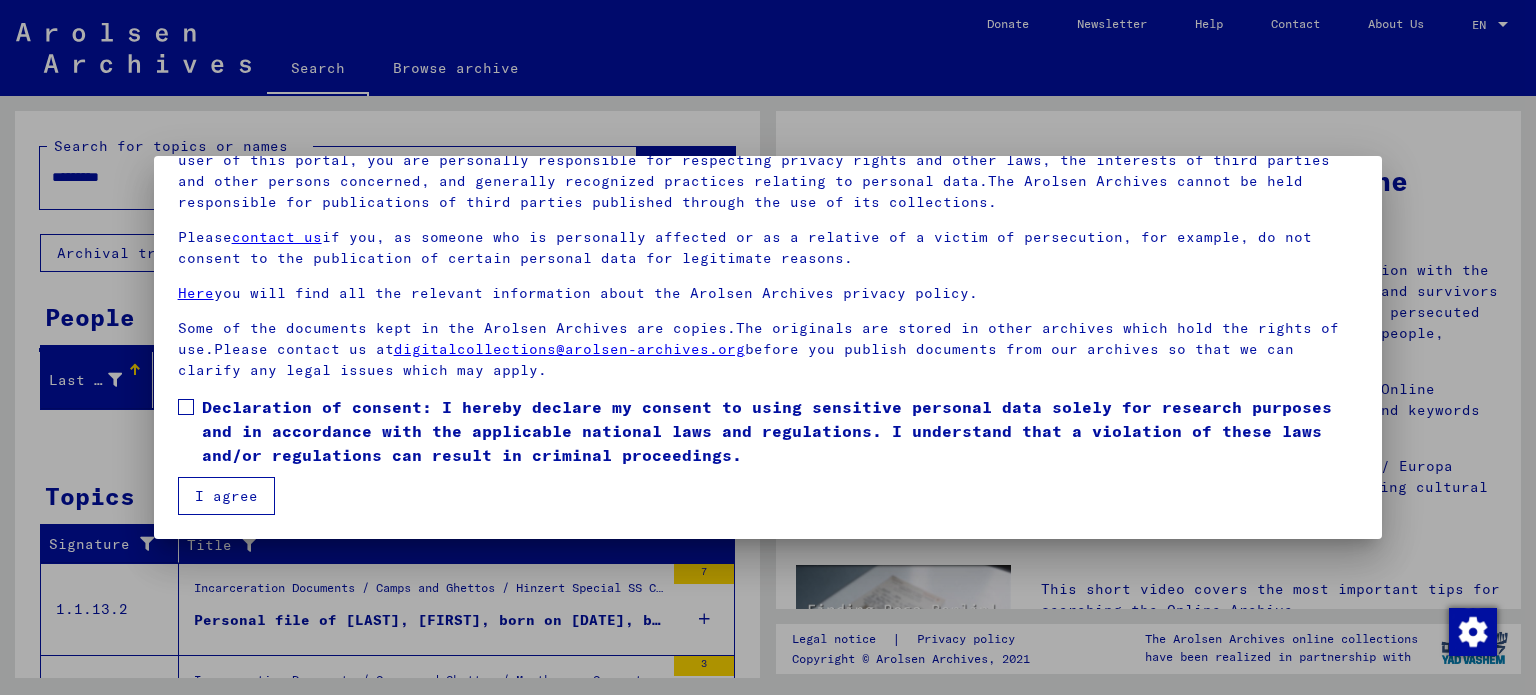 click on "I agree" at bounding box center (226, 496) 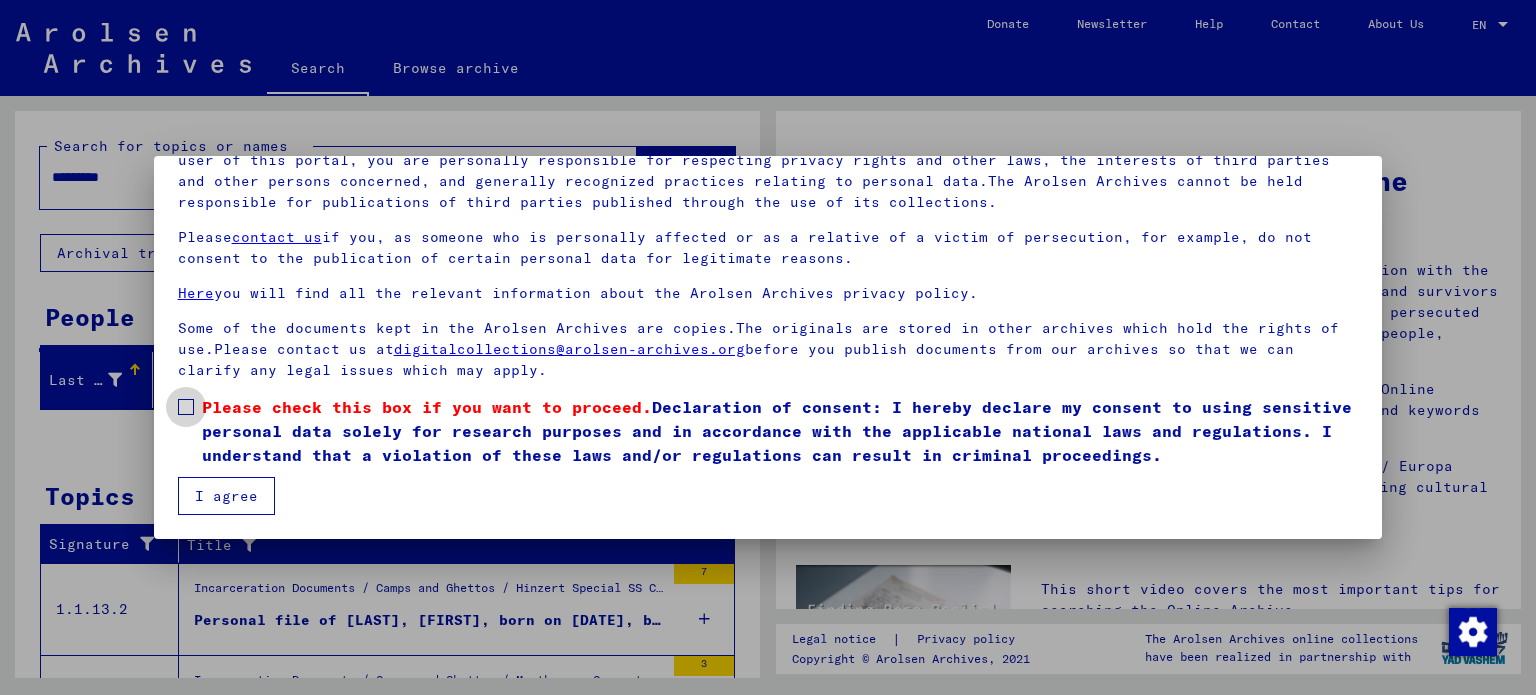 drag, startPoint x: 181, startPoint y: 403, endPoint x: 262, endPoint y: 493, distance: 121.08262 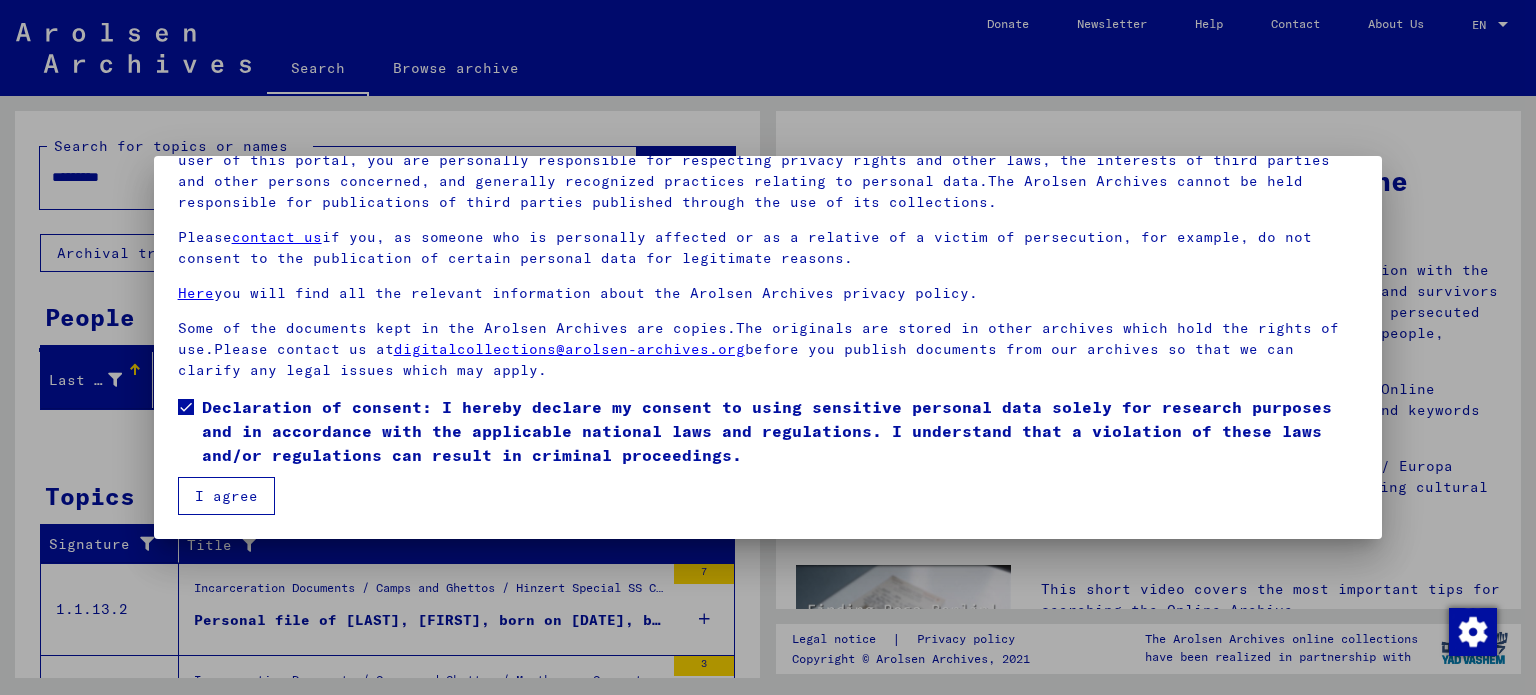 click on "I agree" at bounding box center (226, 496) 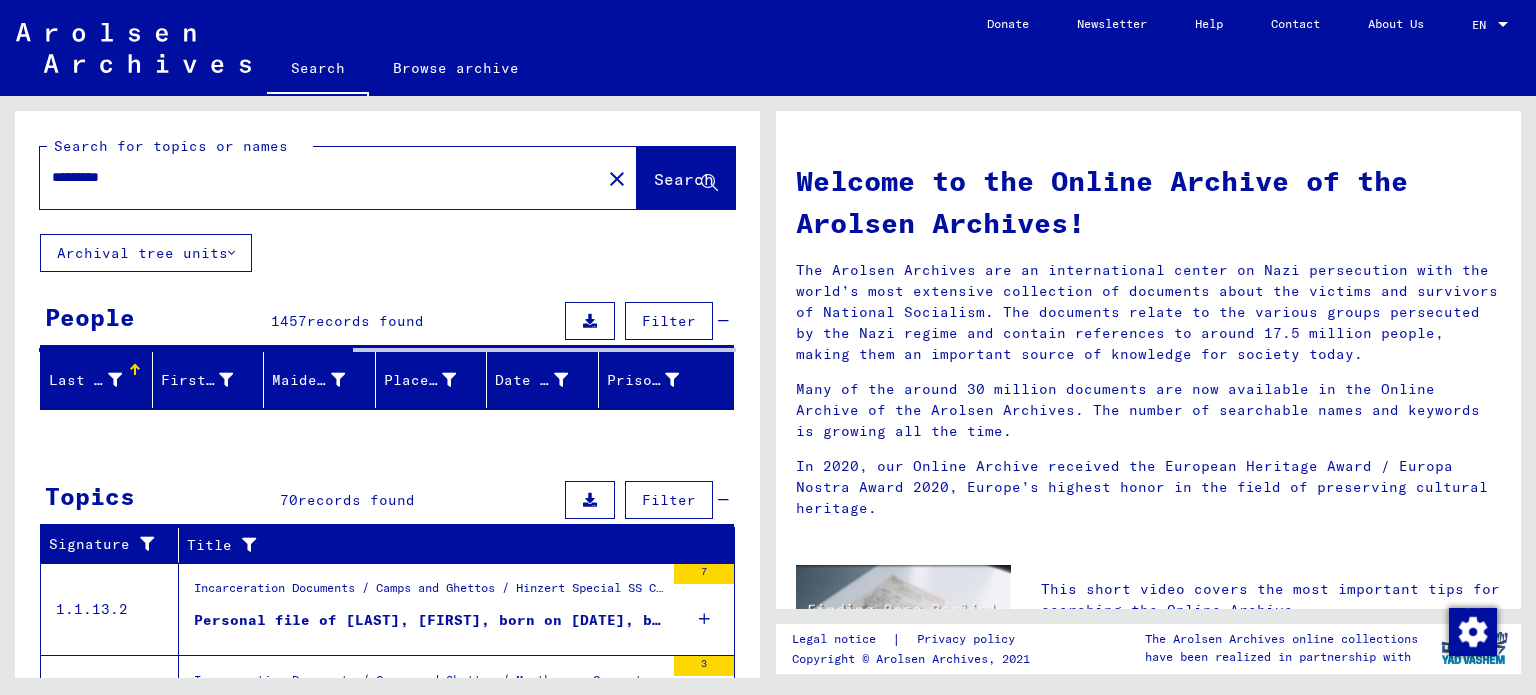 click on "*********" at bounding box center (314, 177) 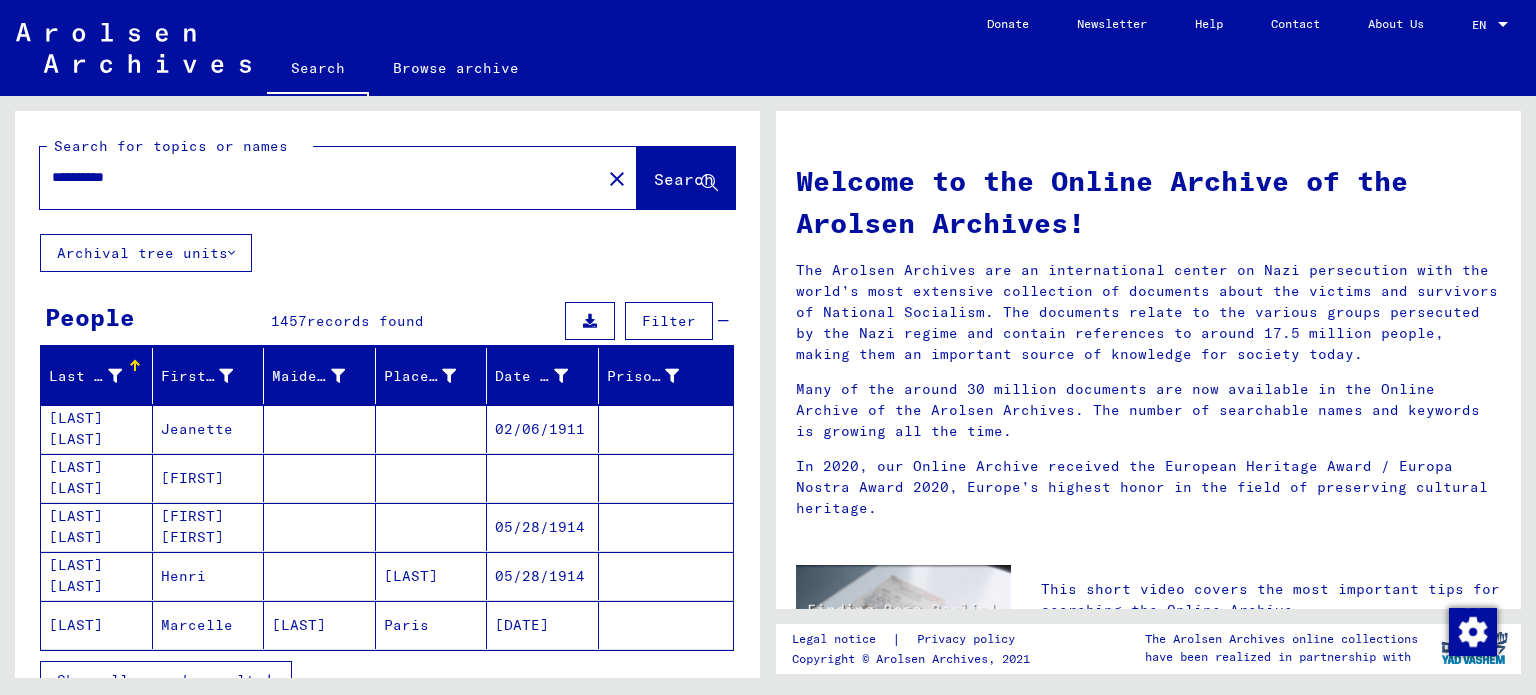 click on "Search" 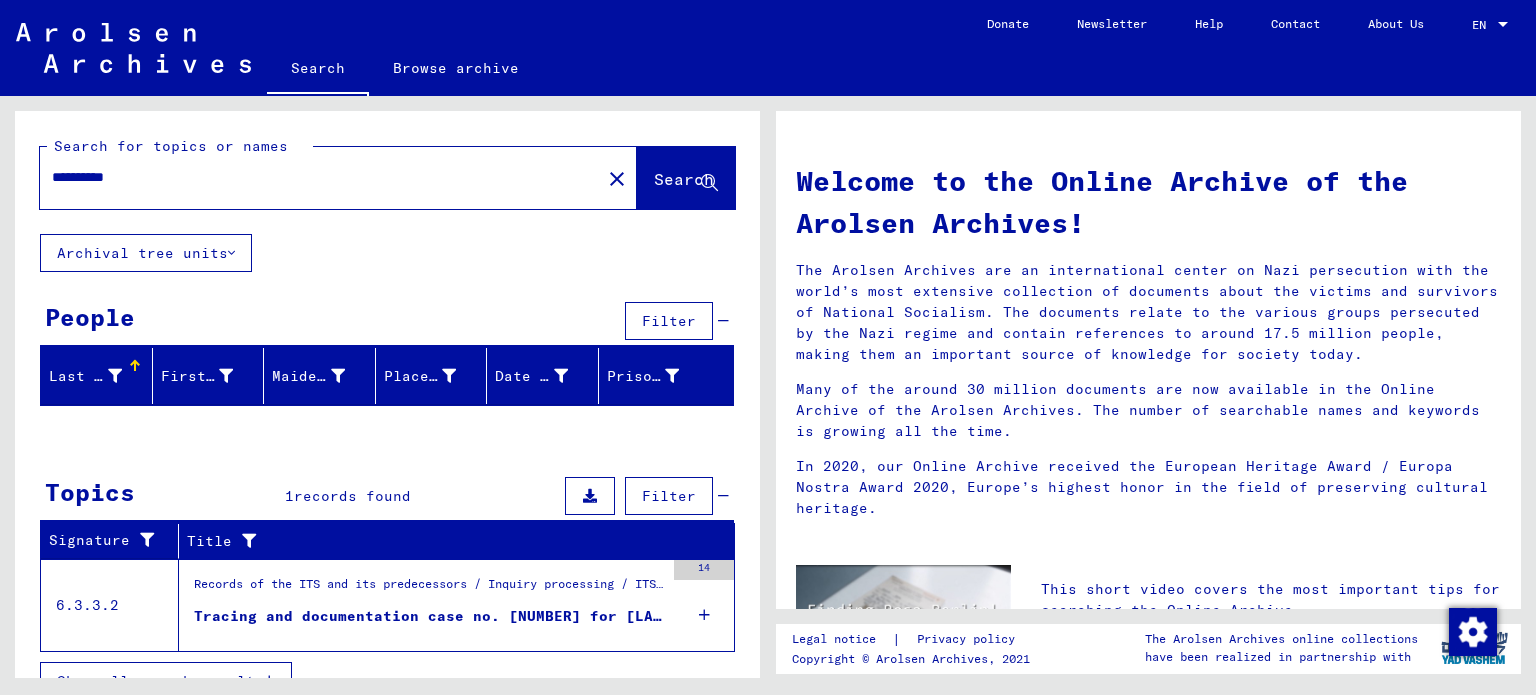 scroll, scrollTop: 28, scrollLeft: 0, axis: vertical 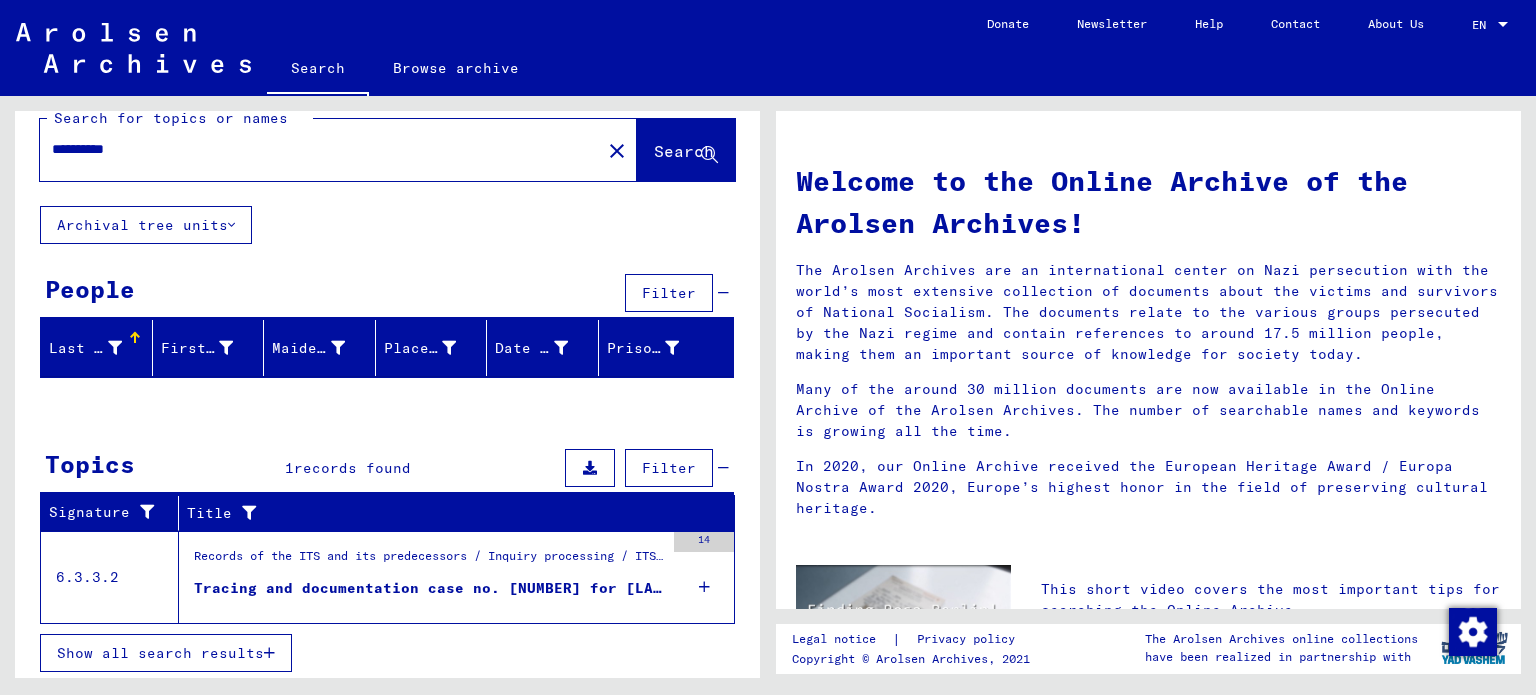 click on "Archival tree units" 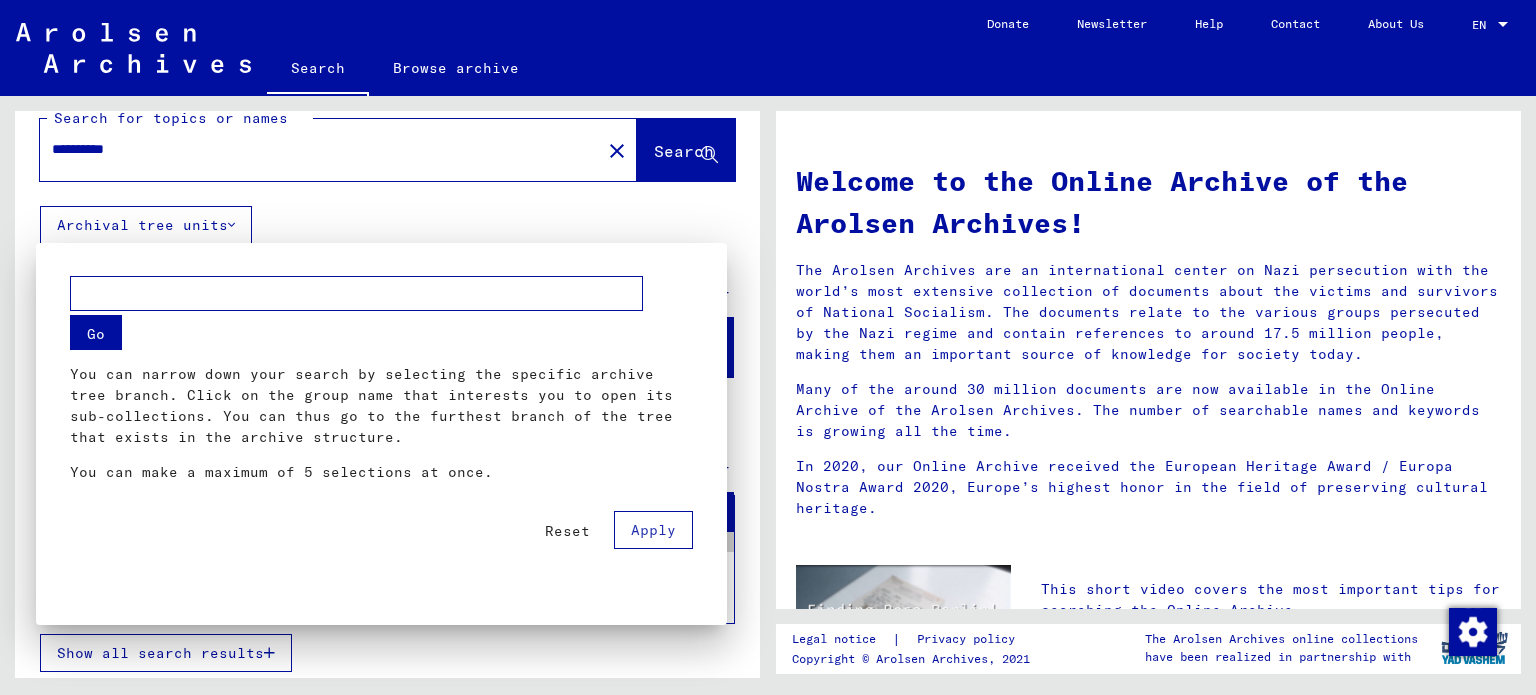 click at bounding box center [768, 347] 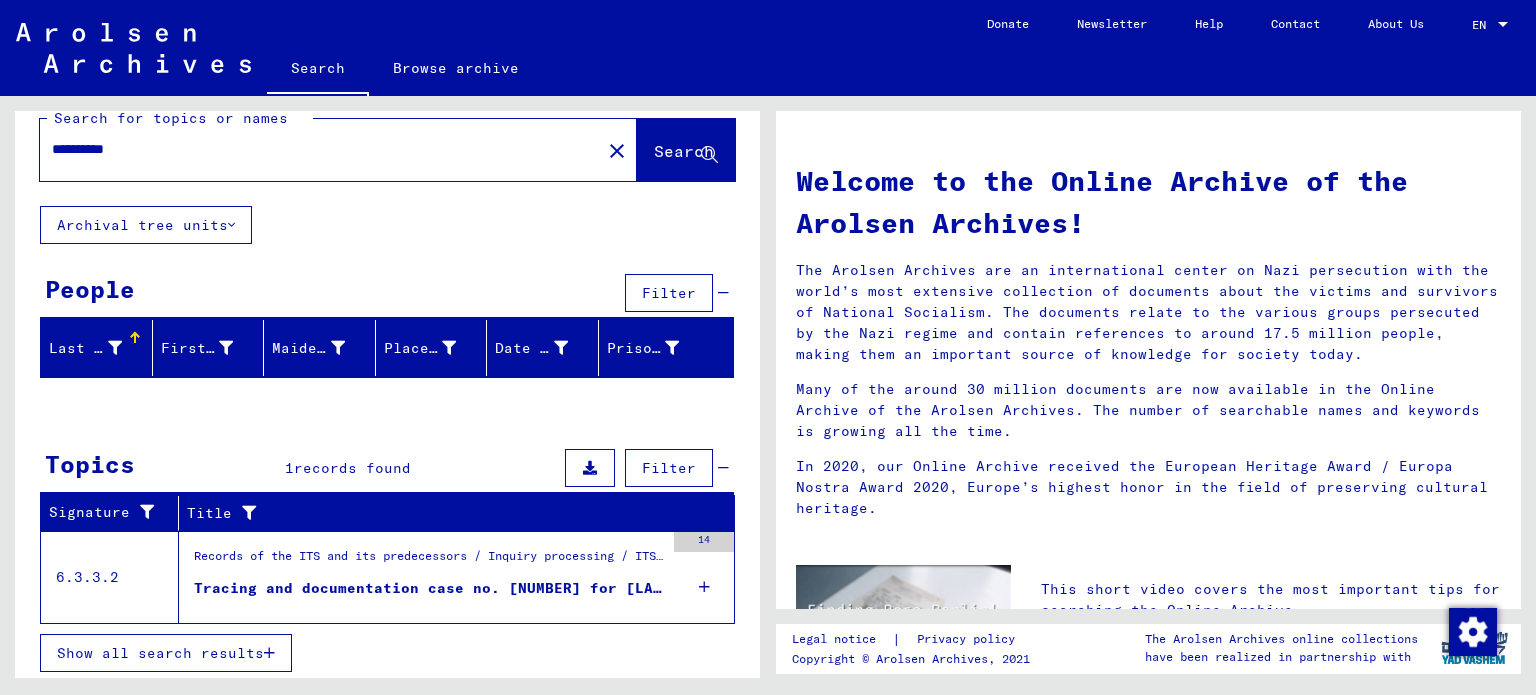 click on "Tracing and documentation case no. [NUMBER] for [LAST], [FIRST] born [DATE]" at bounding box center (429, 588) 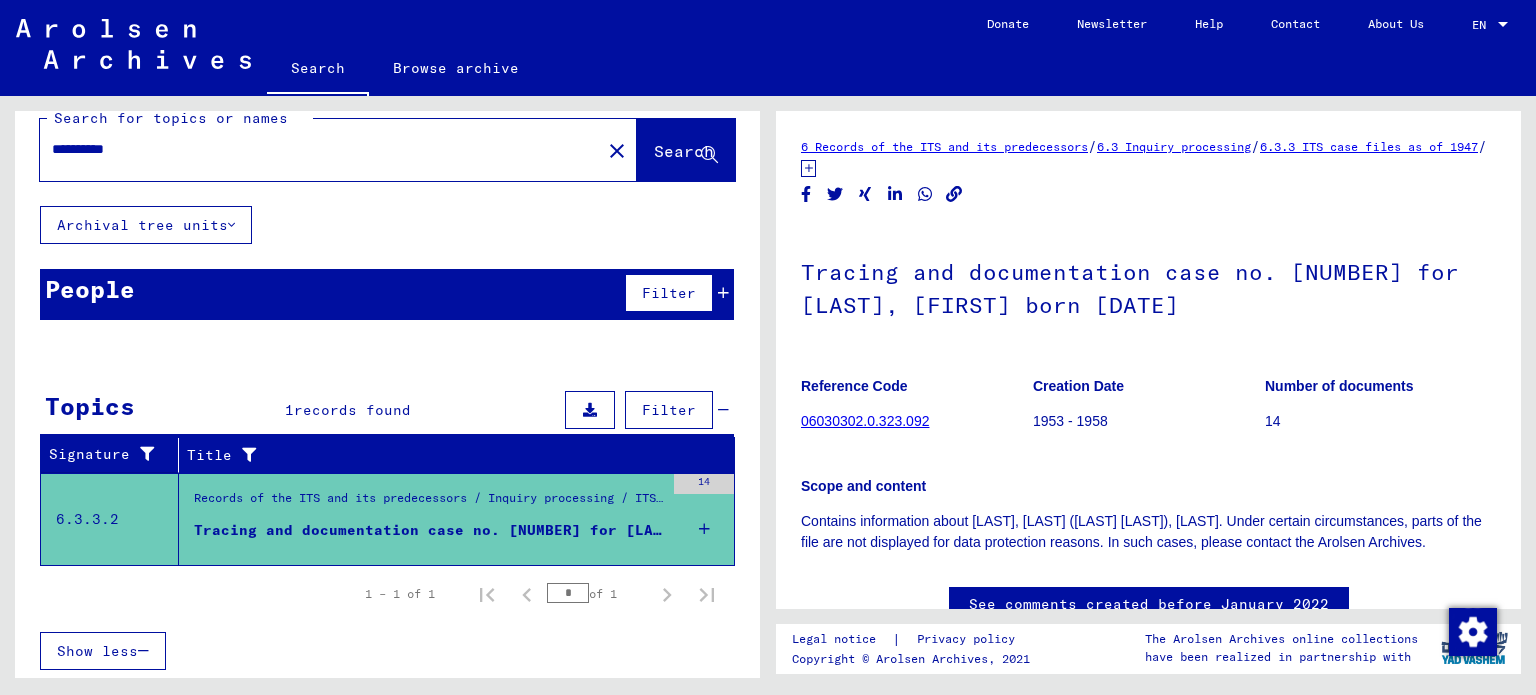 scroll, scrollTop: 26, scrollLeft: 0, axis: vertical 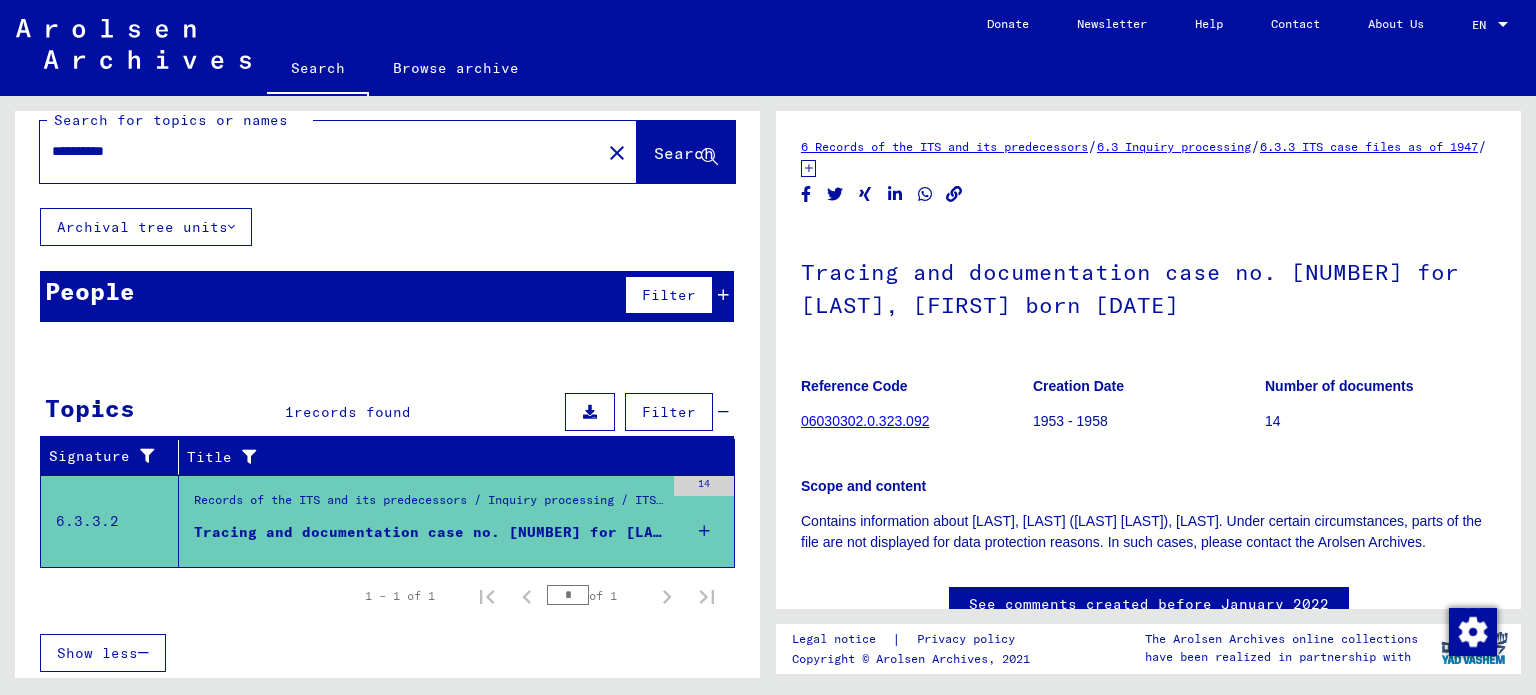 click on "**********" at bounding box center (320, 151) 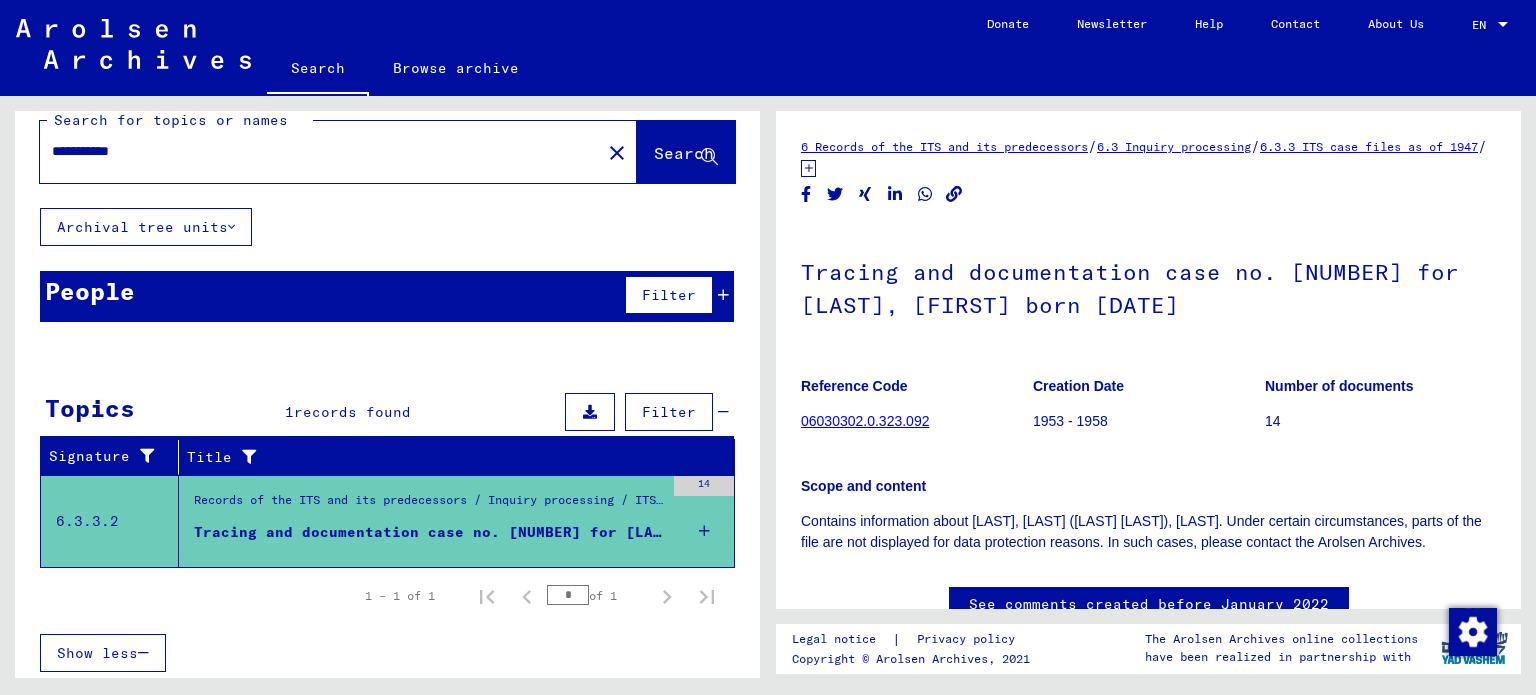 type on "**********" 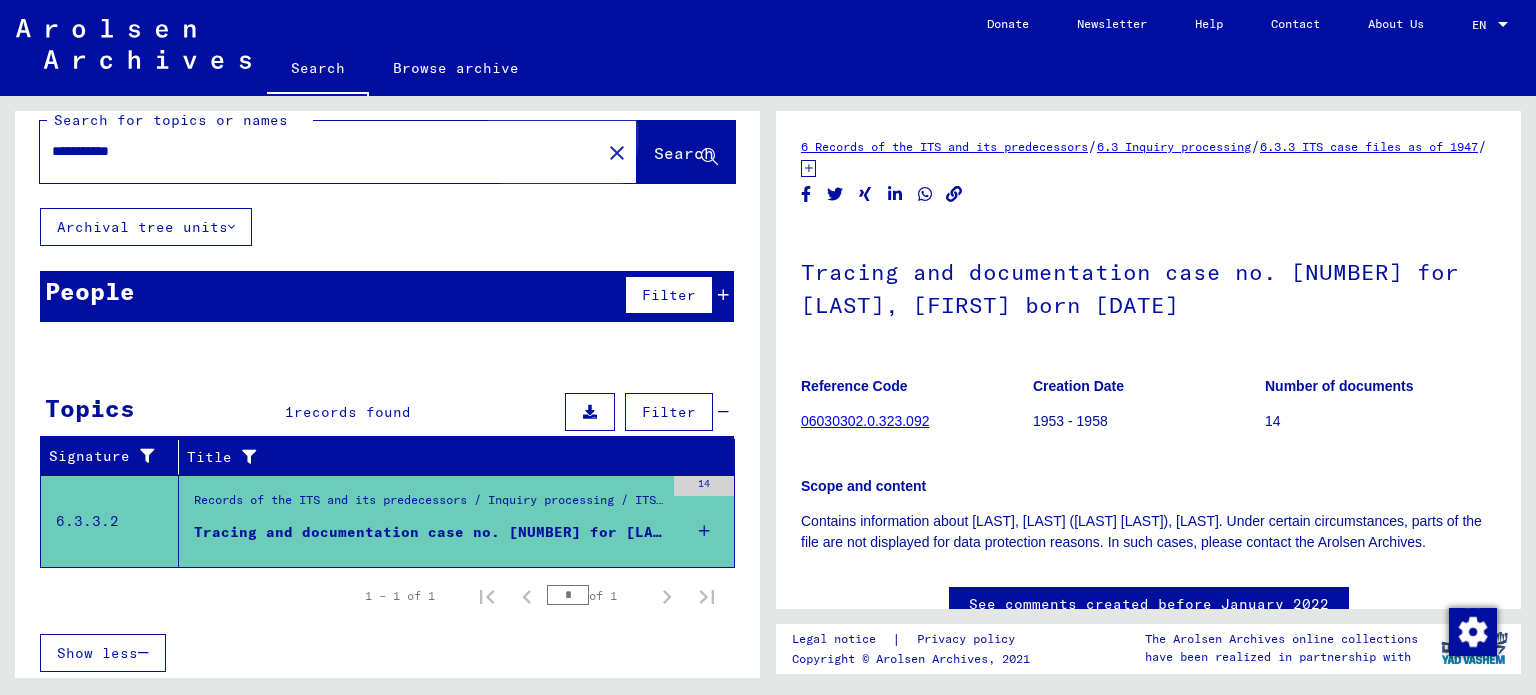 click on "Search" 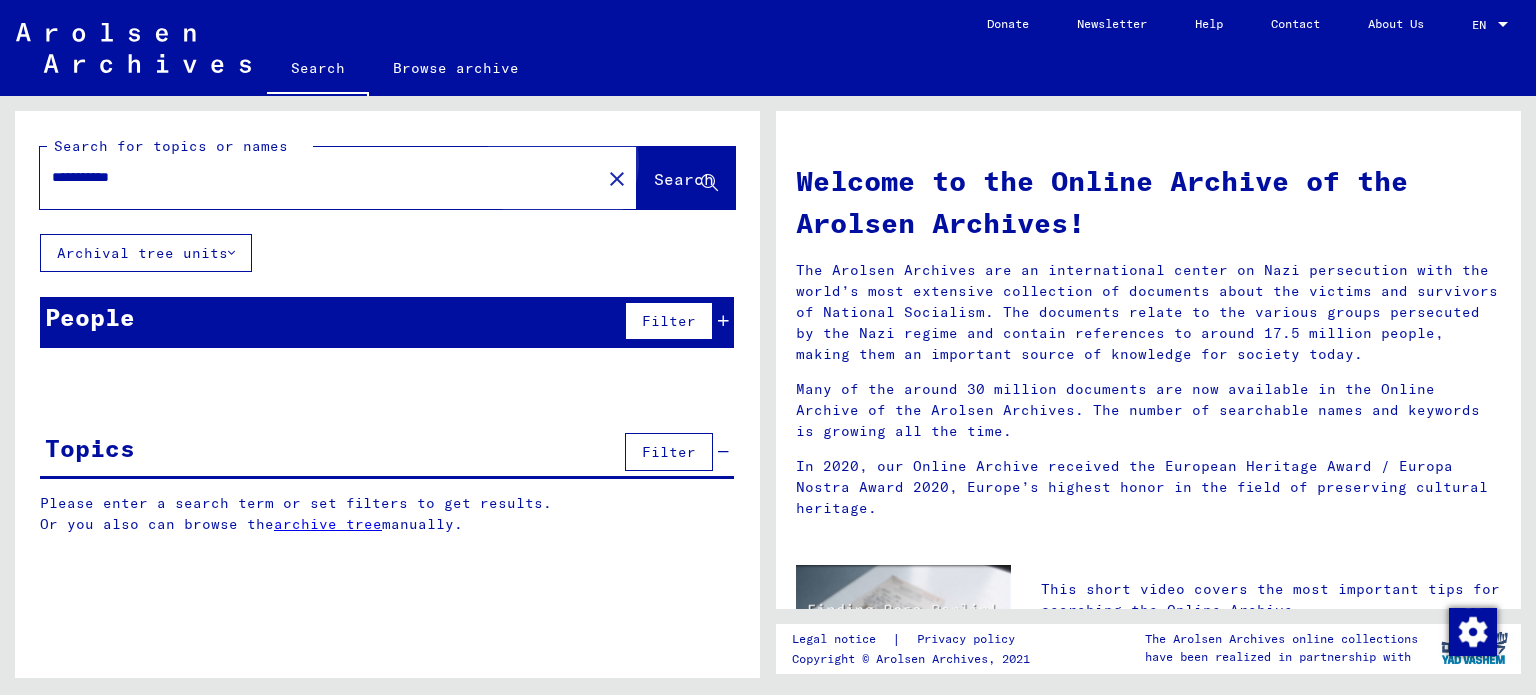 scroll, scrollTop: 0, scrollLeft: 0, axis: both 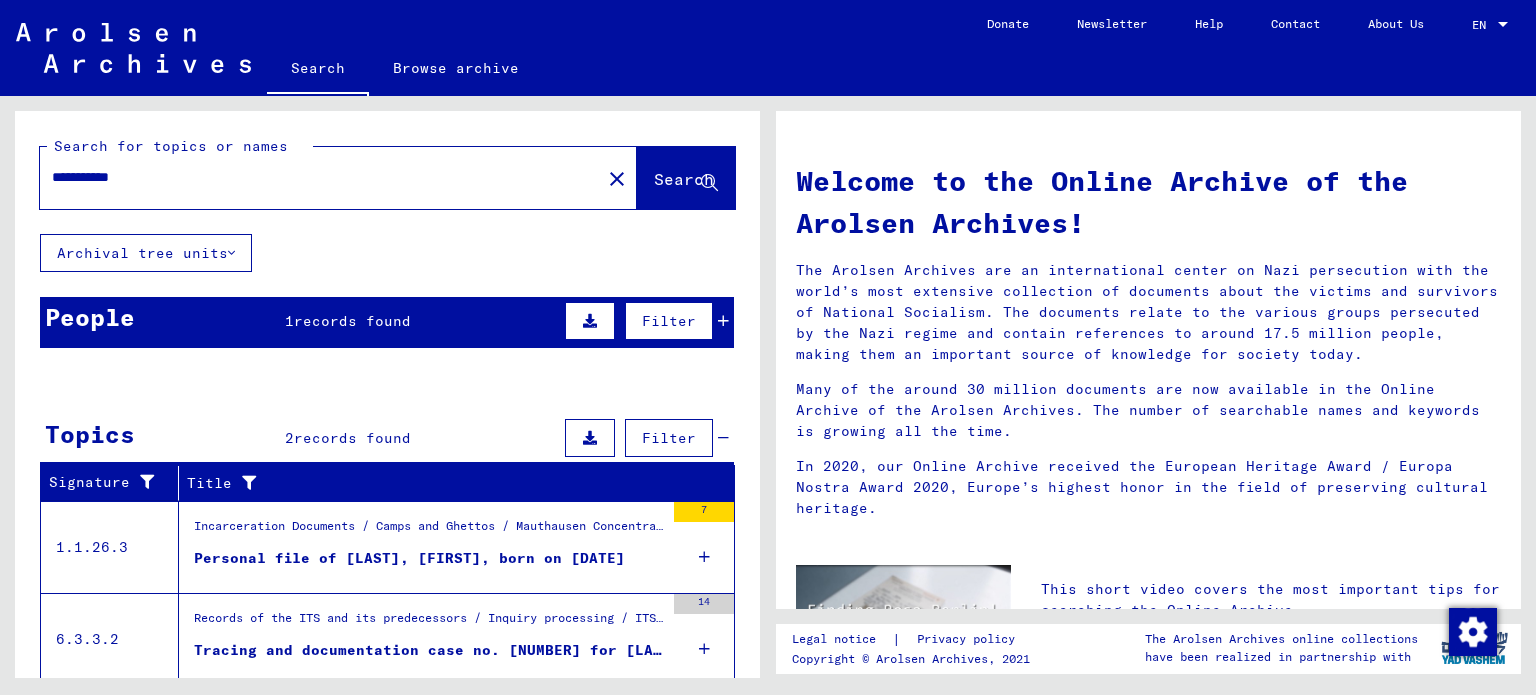 click on "records found" at bounding box center (352, 321) 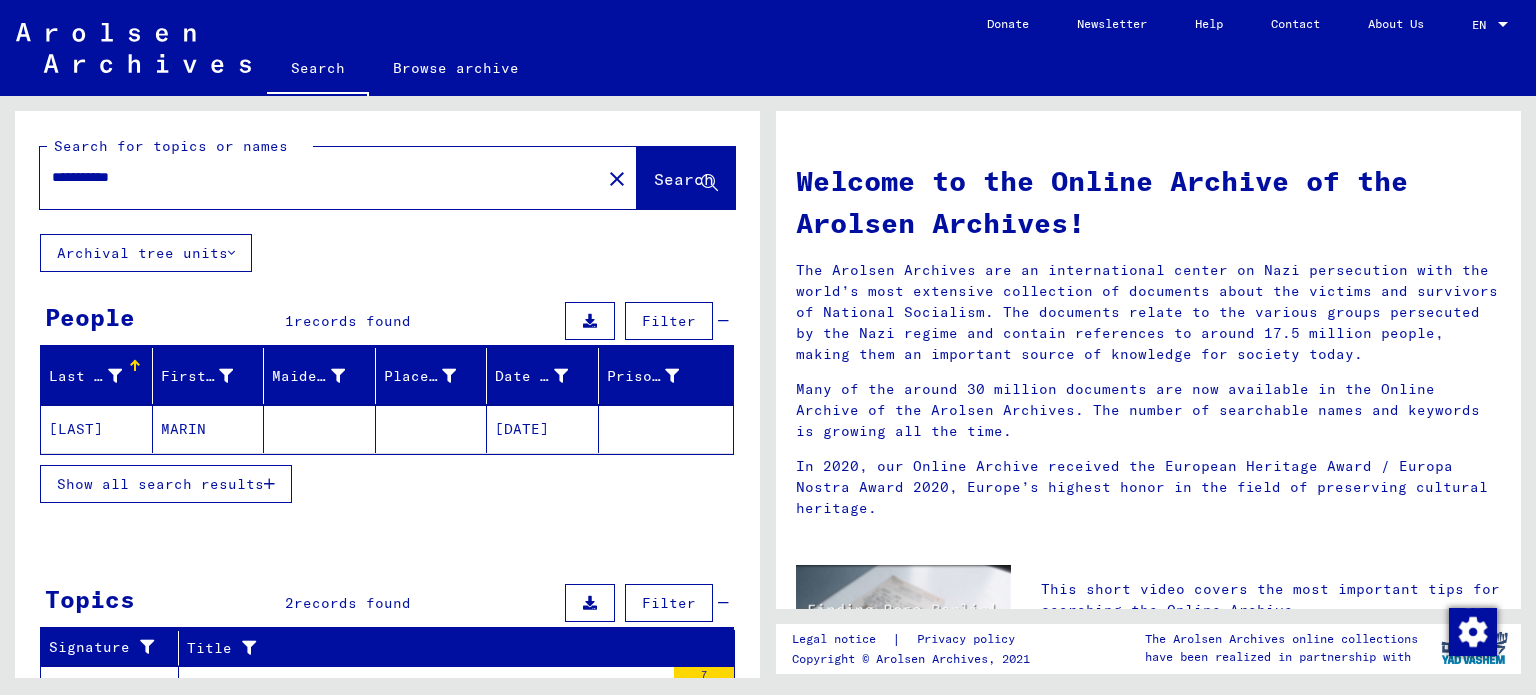 click on "[LAST]" 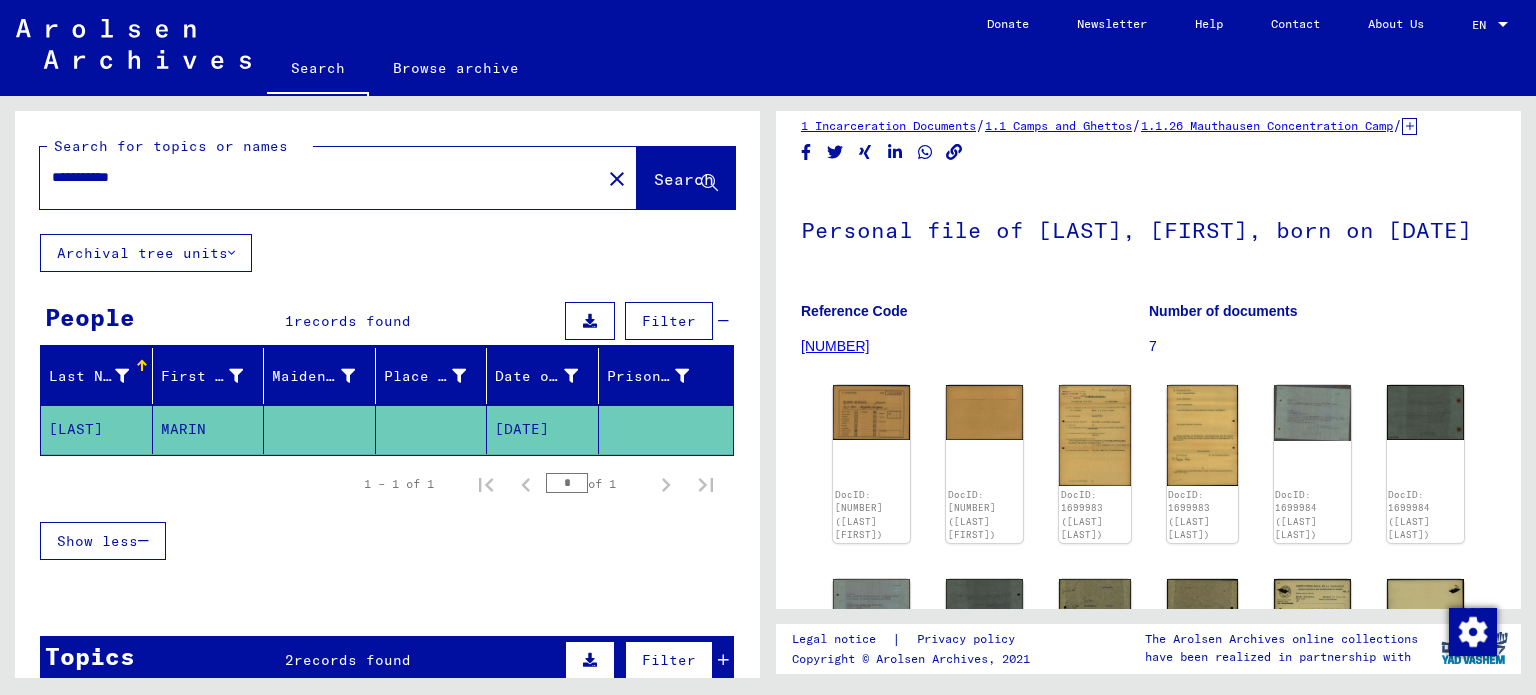scroll, scrollTop: 0, scrollLeft: 0, axis: both 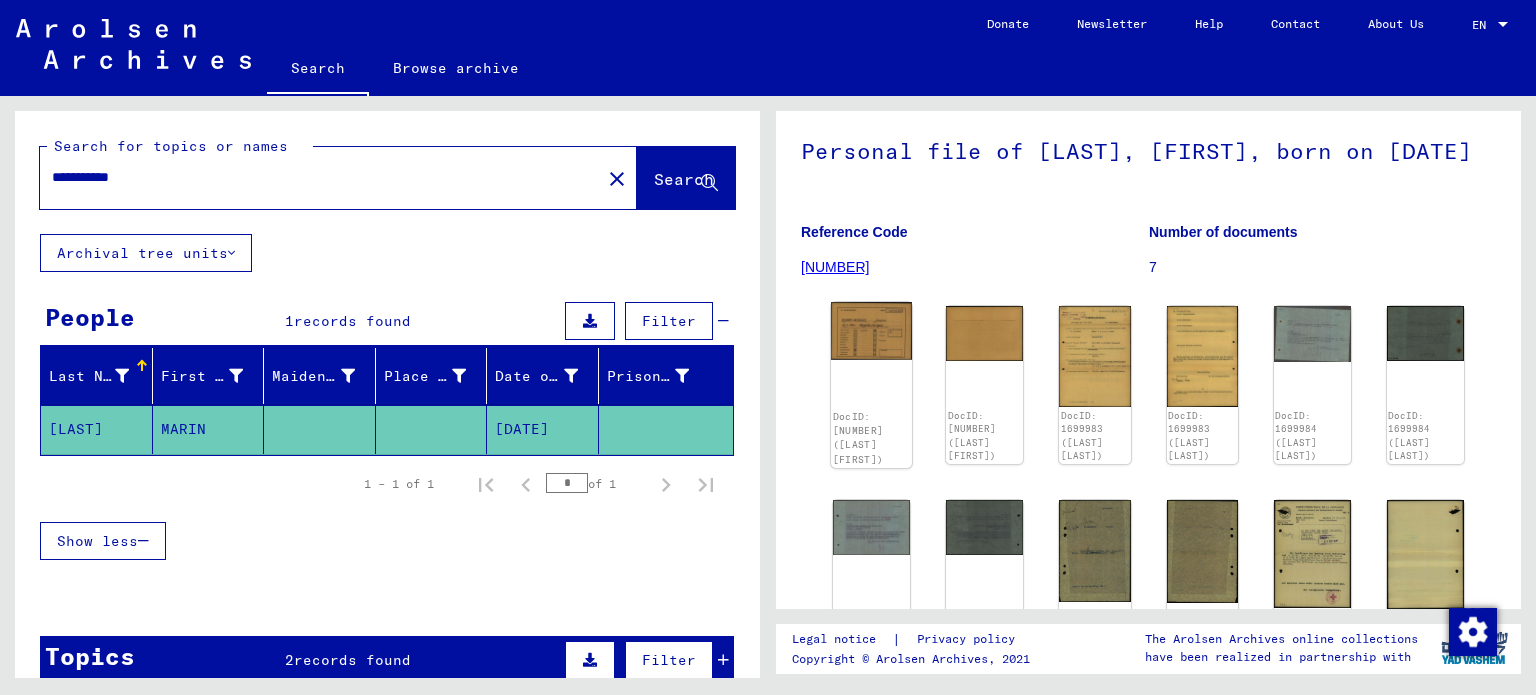 click 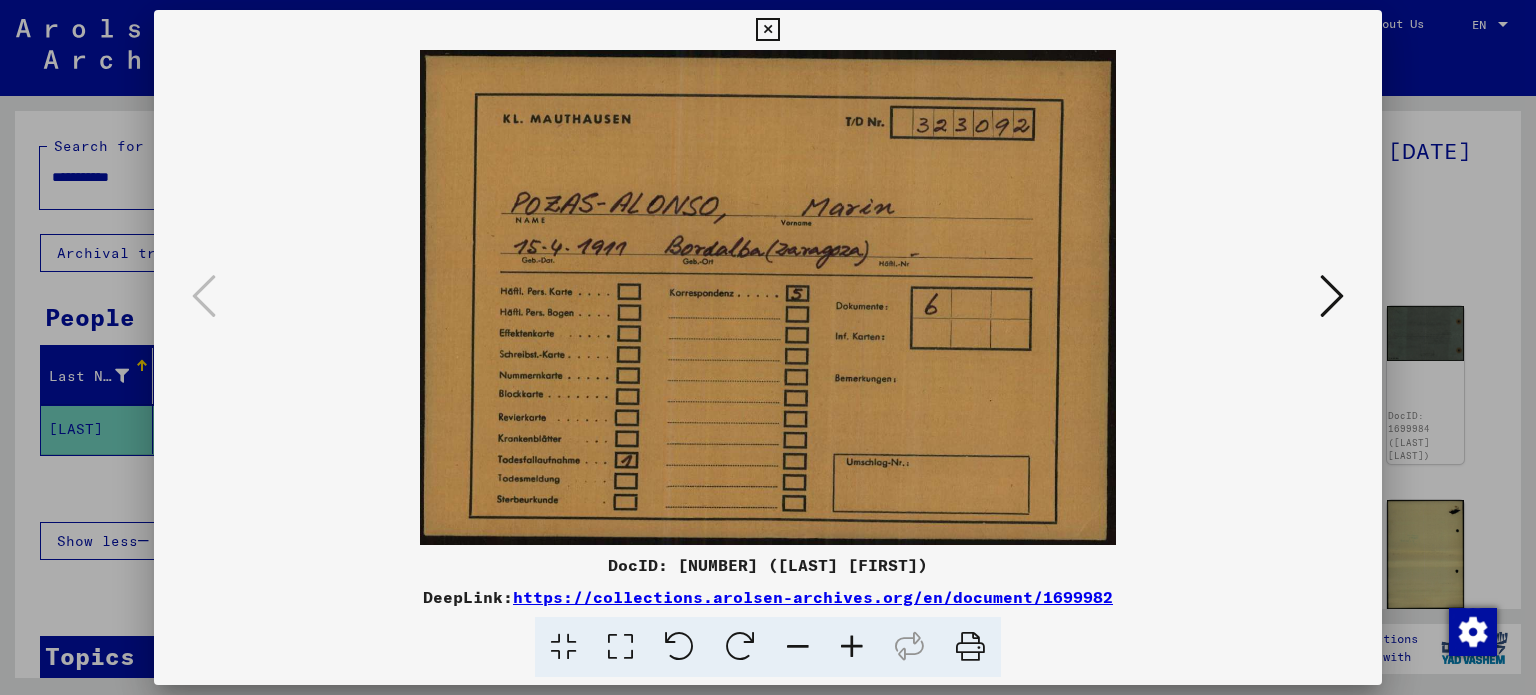 click at bounding box center (1332, 296) 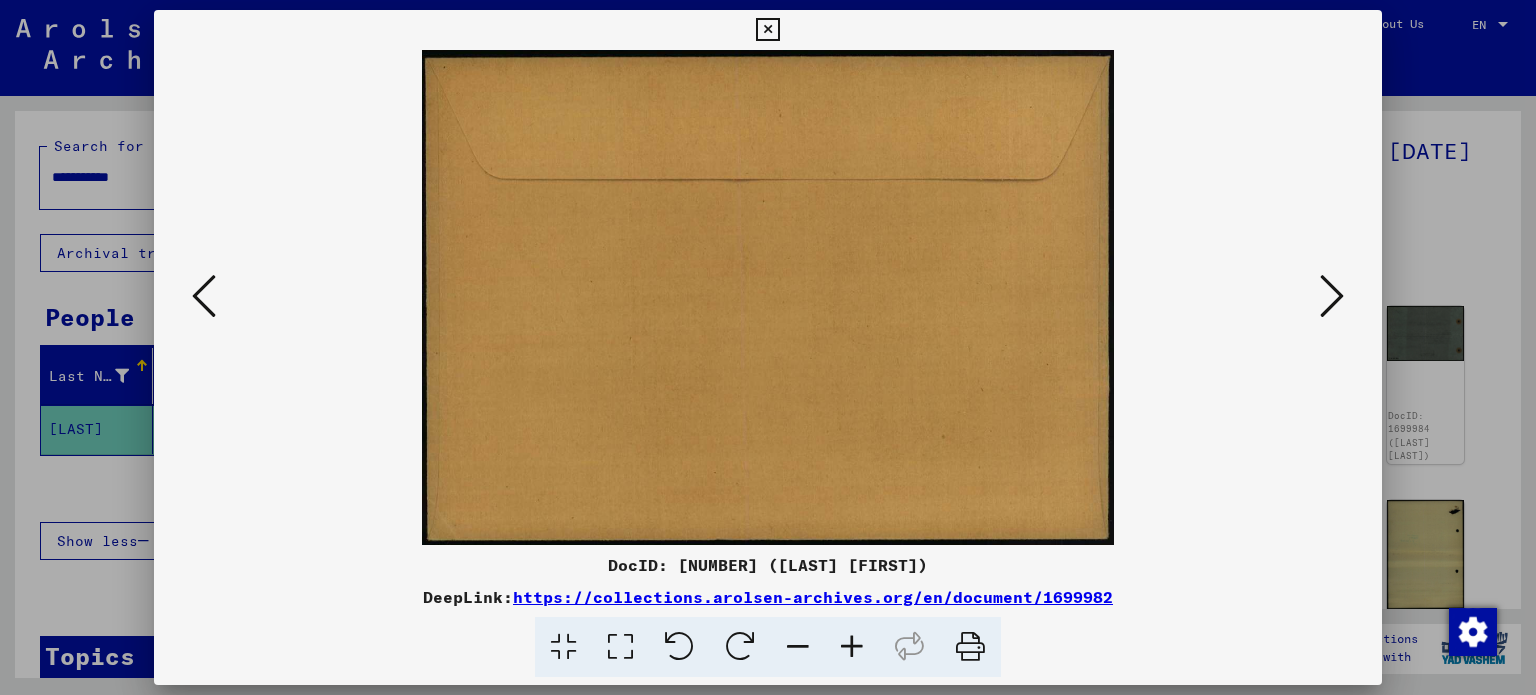 click at bounding box center [1332, 296] 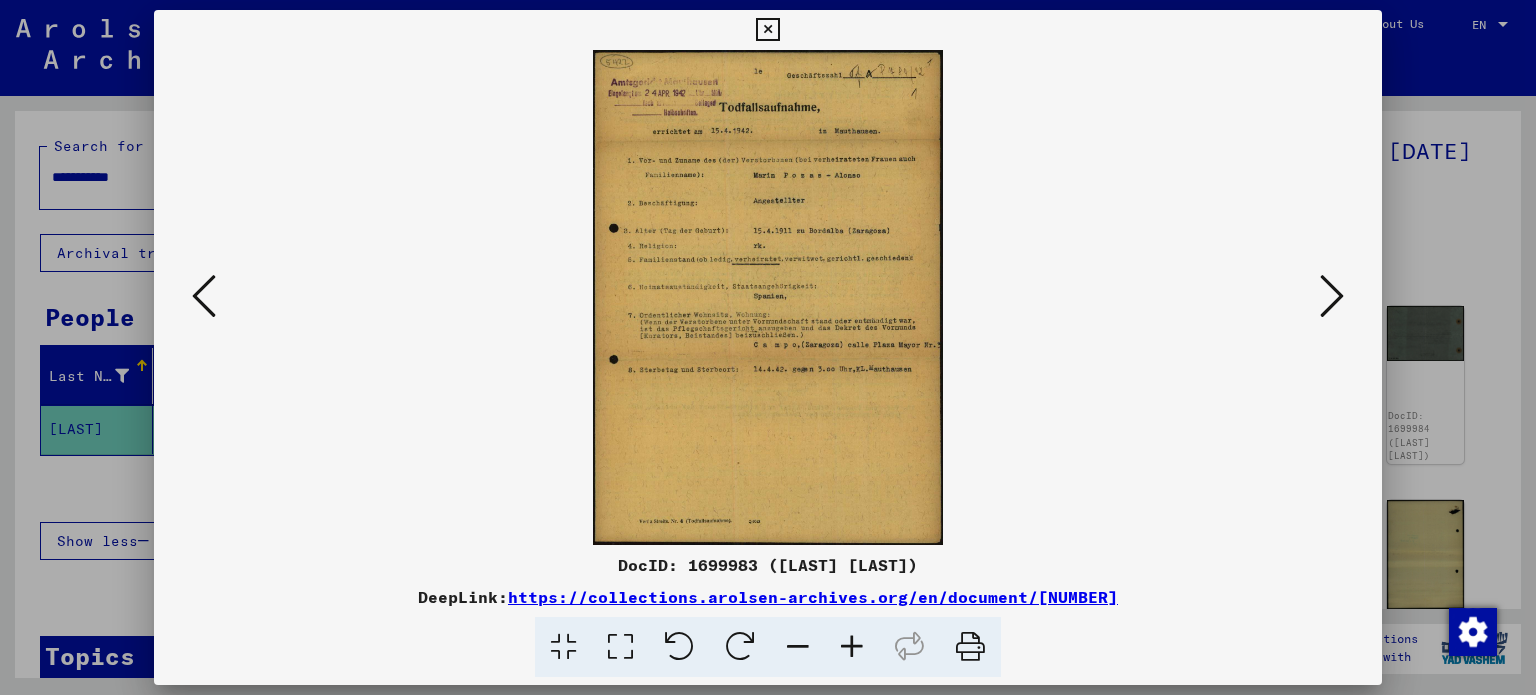 click at bounding box center [768, 297] 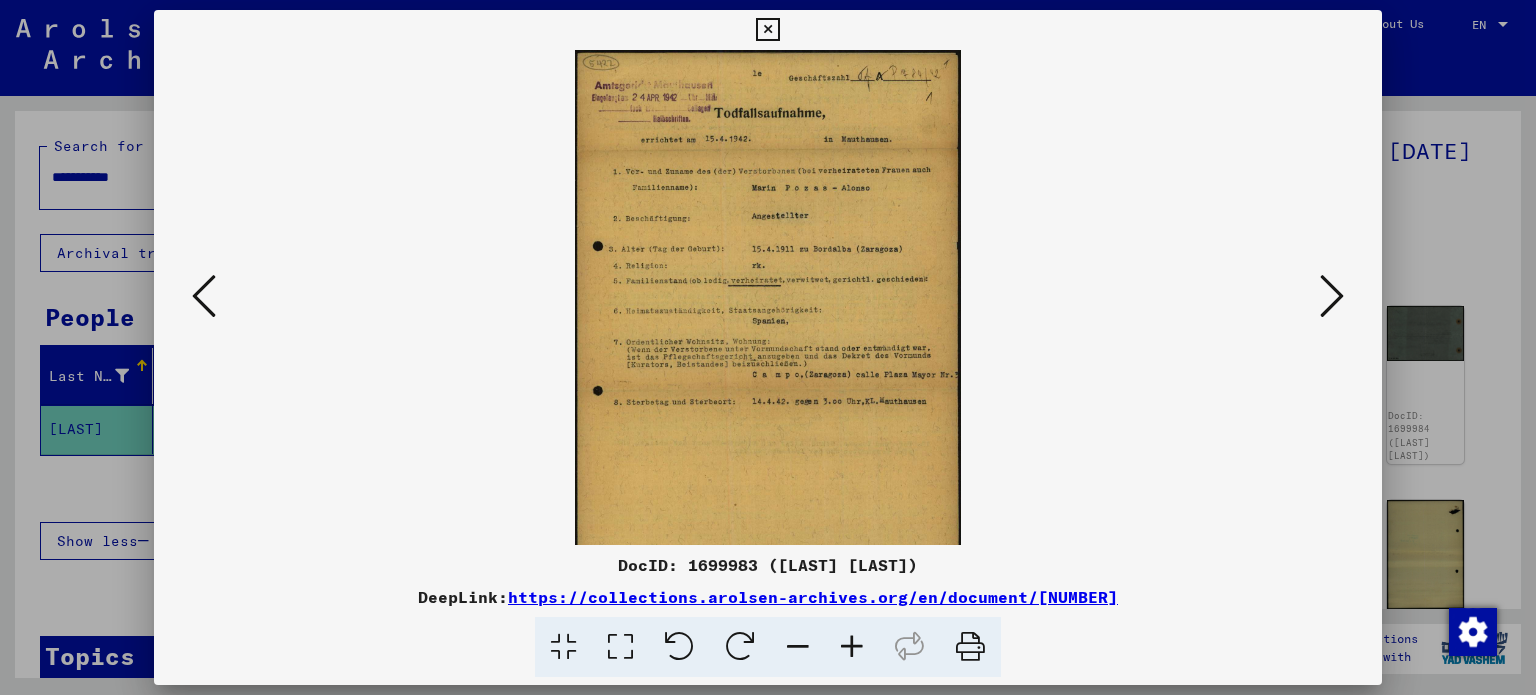 click at bounding box center [852, 647] 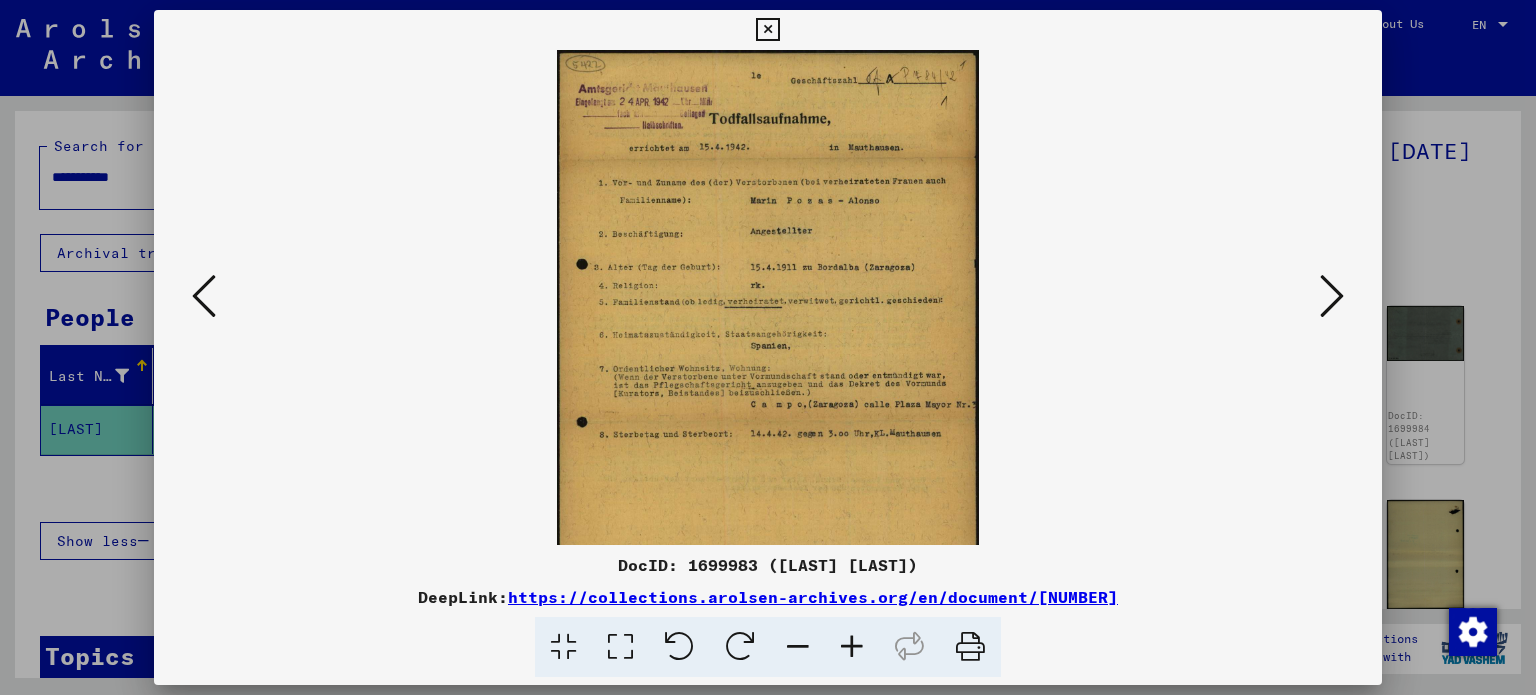 click at bounding box center (852, 647) 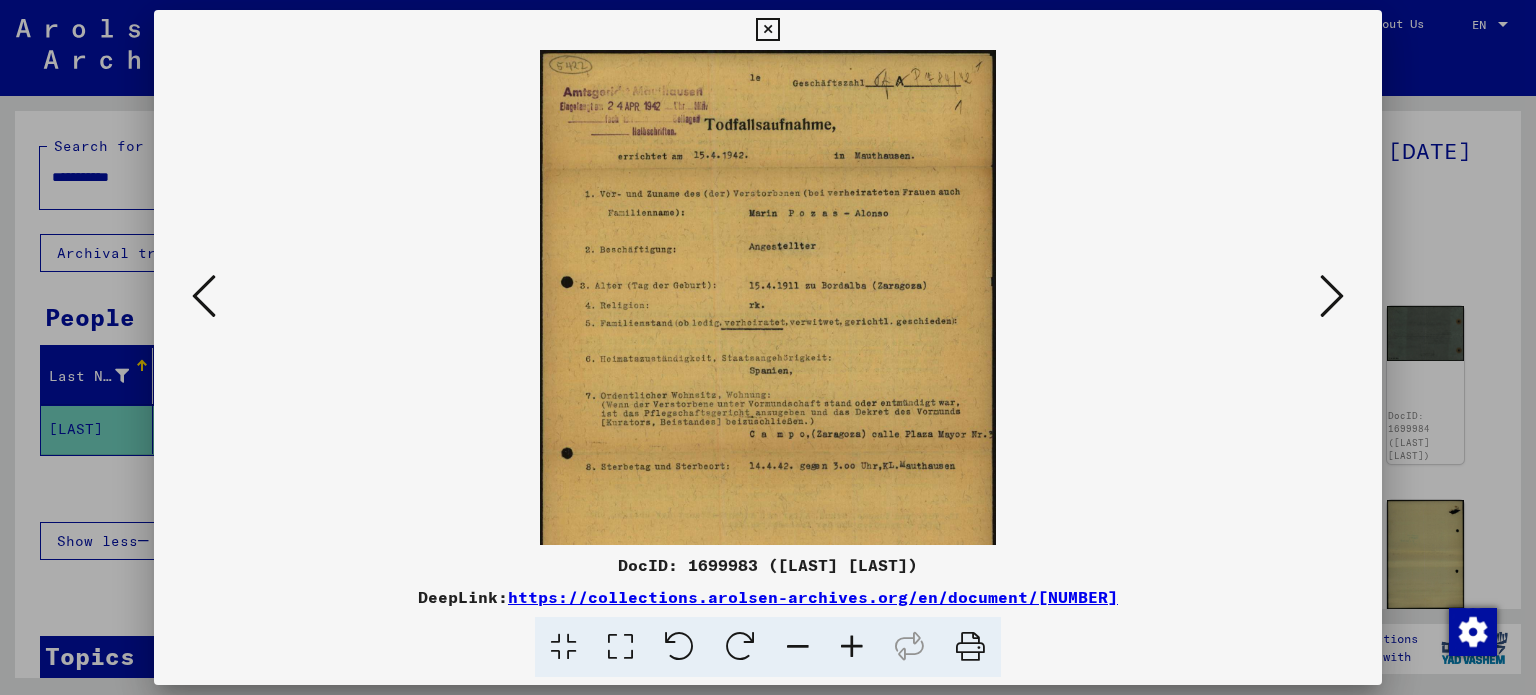 click at bounding box center [852, 647] 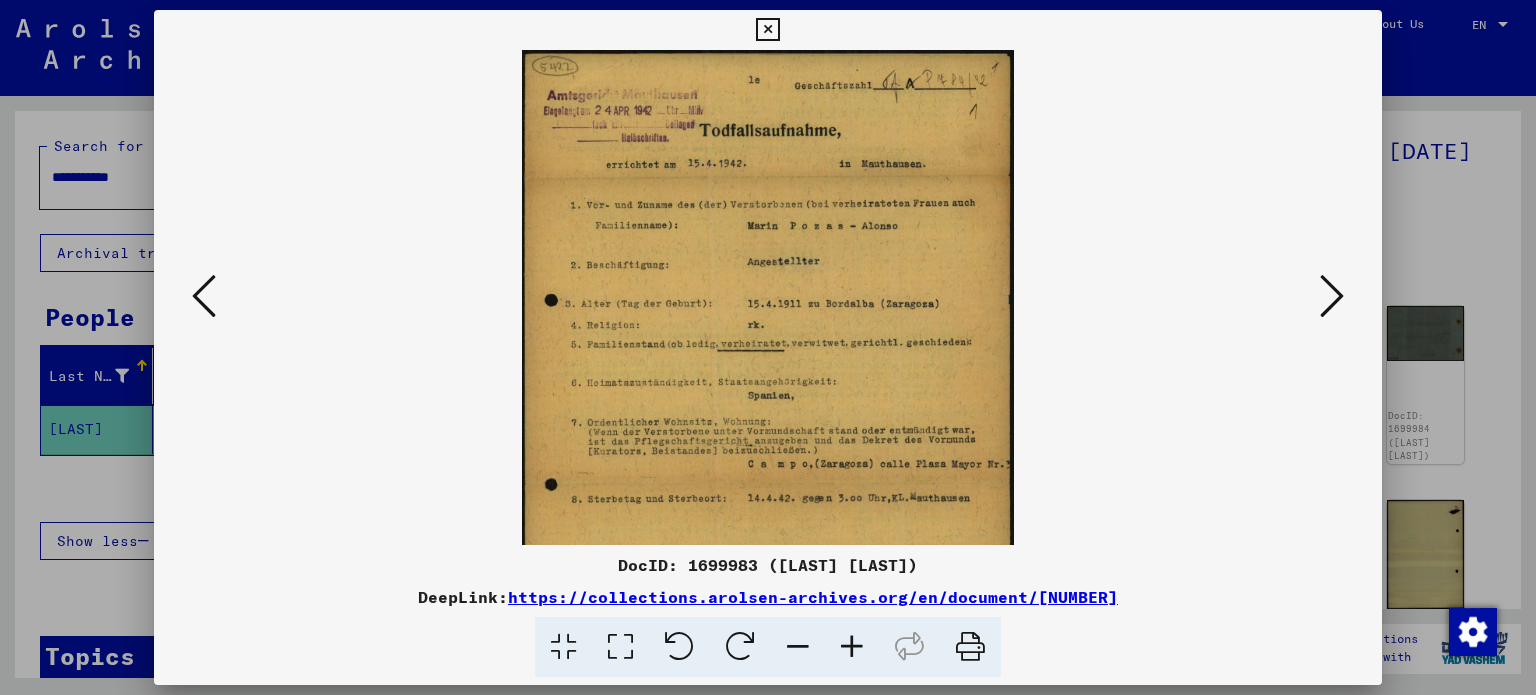 click at bounding box center (1332, 296) 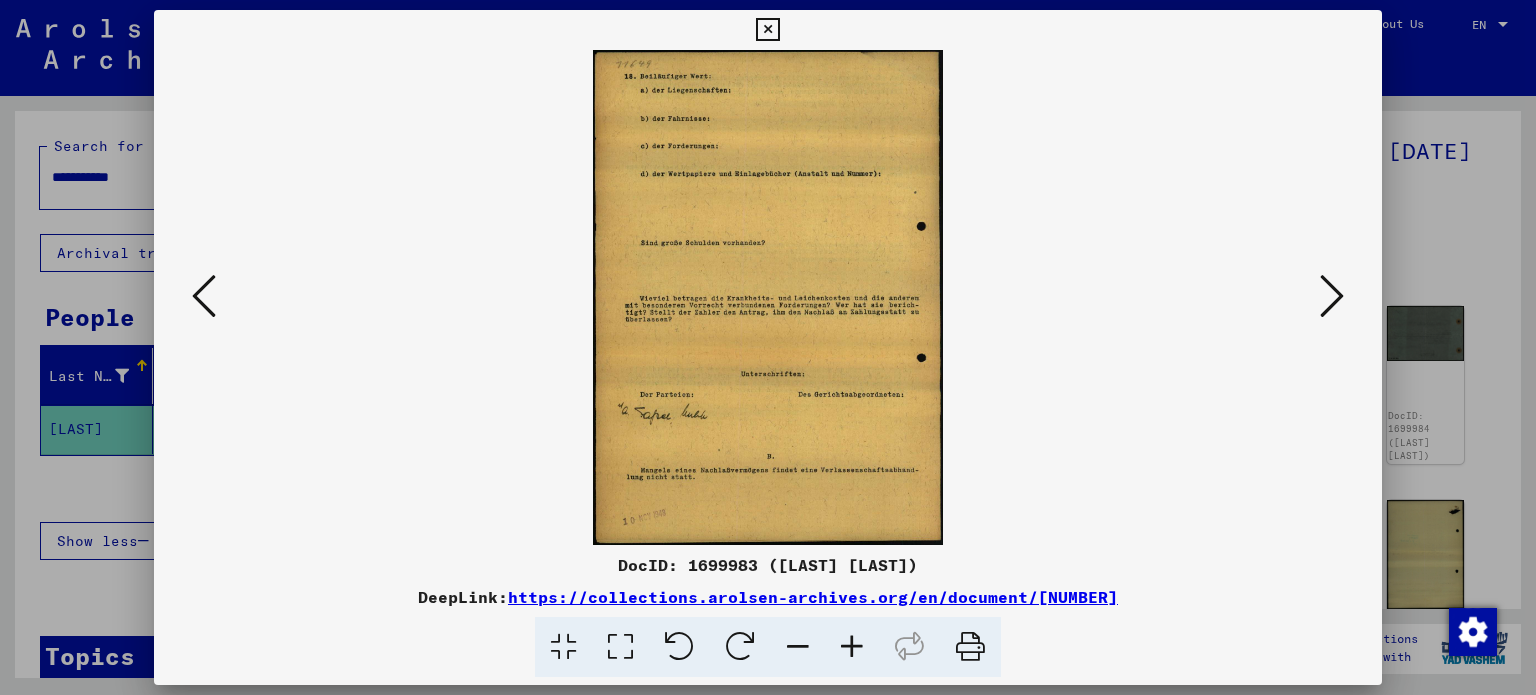 click at bounding box center [1332, 296] 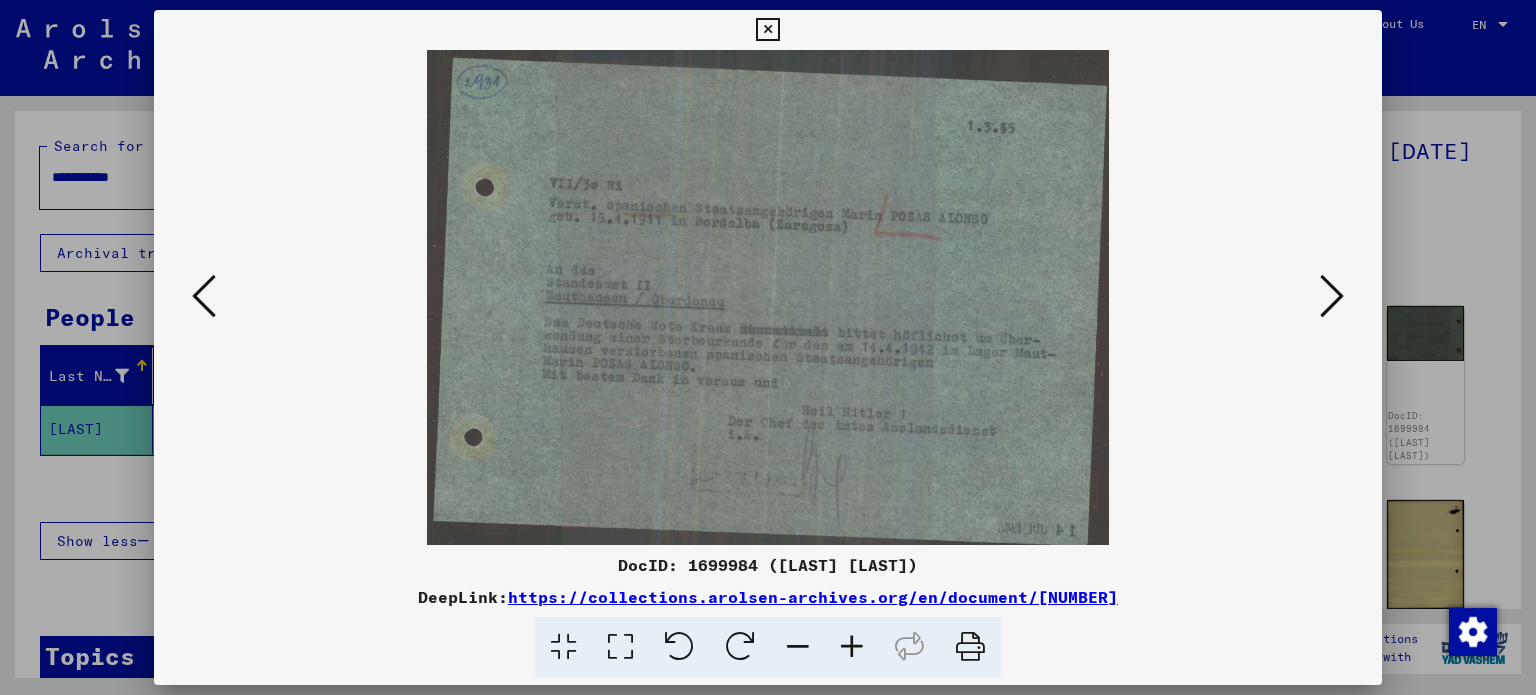 click at bounding box center [852, 647] 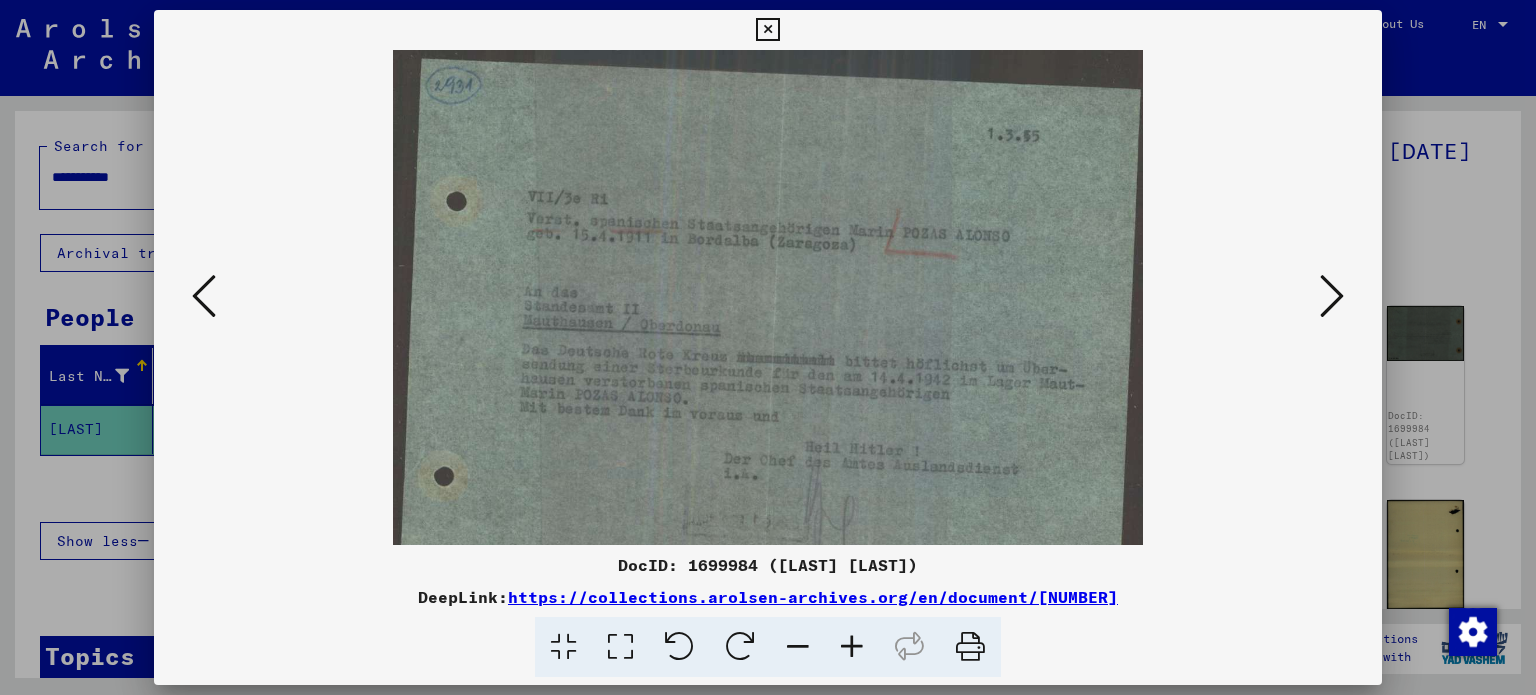 click at bounding box center (852, 647) 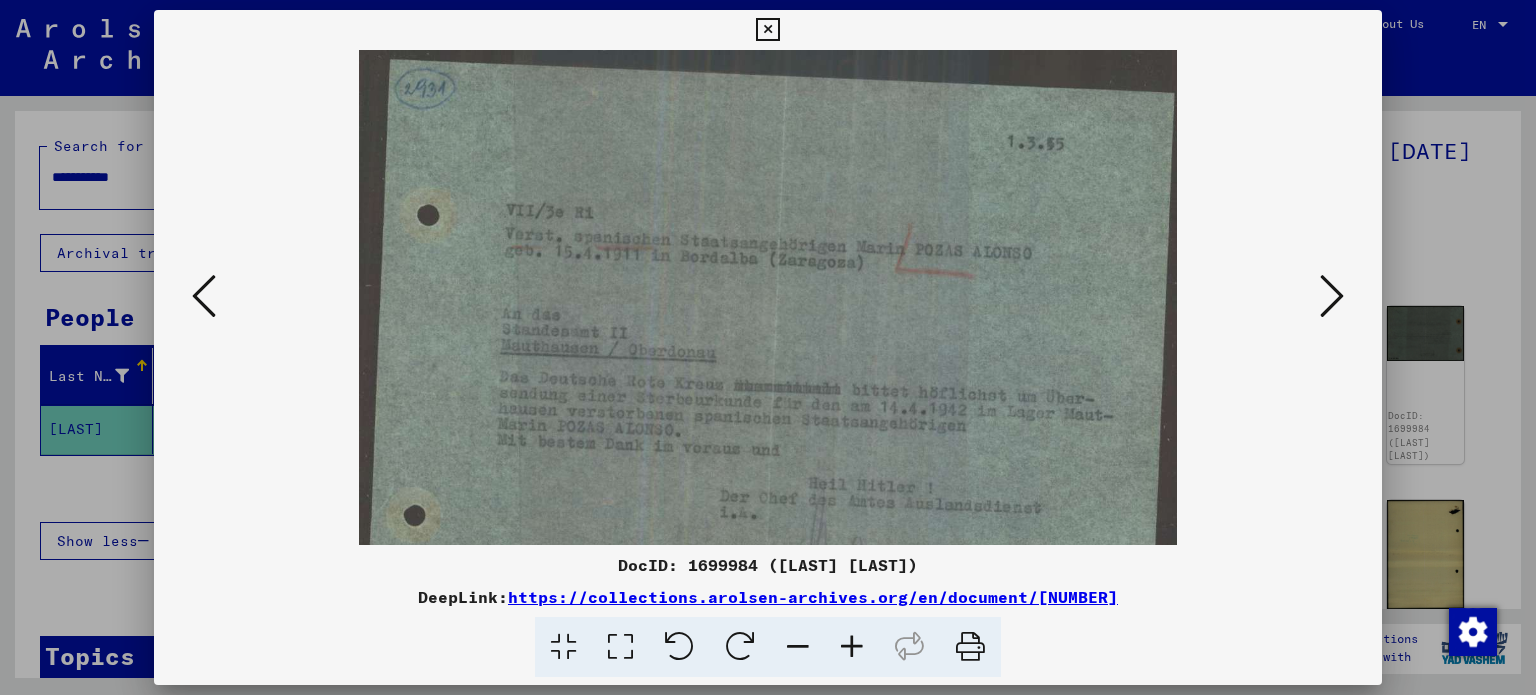 click at bounding box center (852, 647) 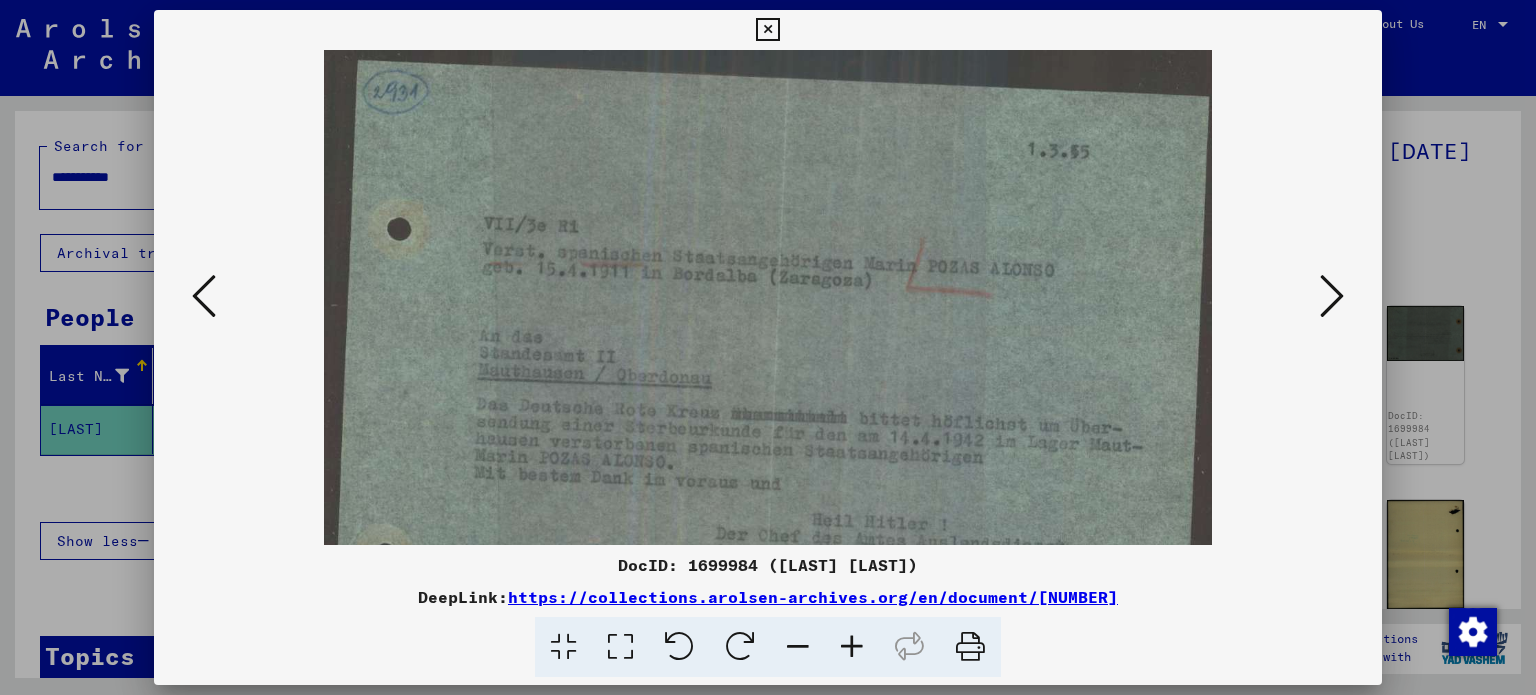 click at bounding box center (852, 647) 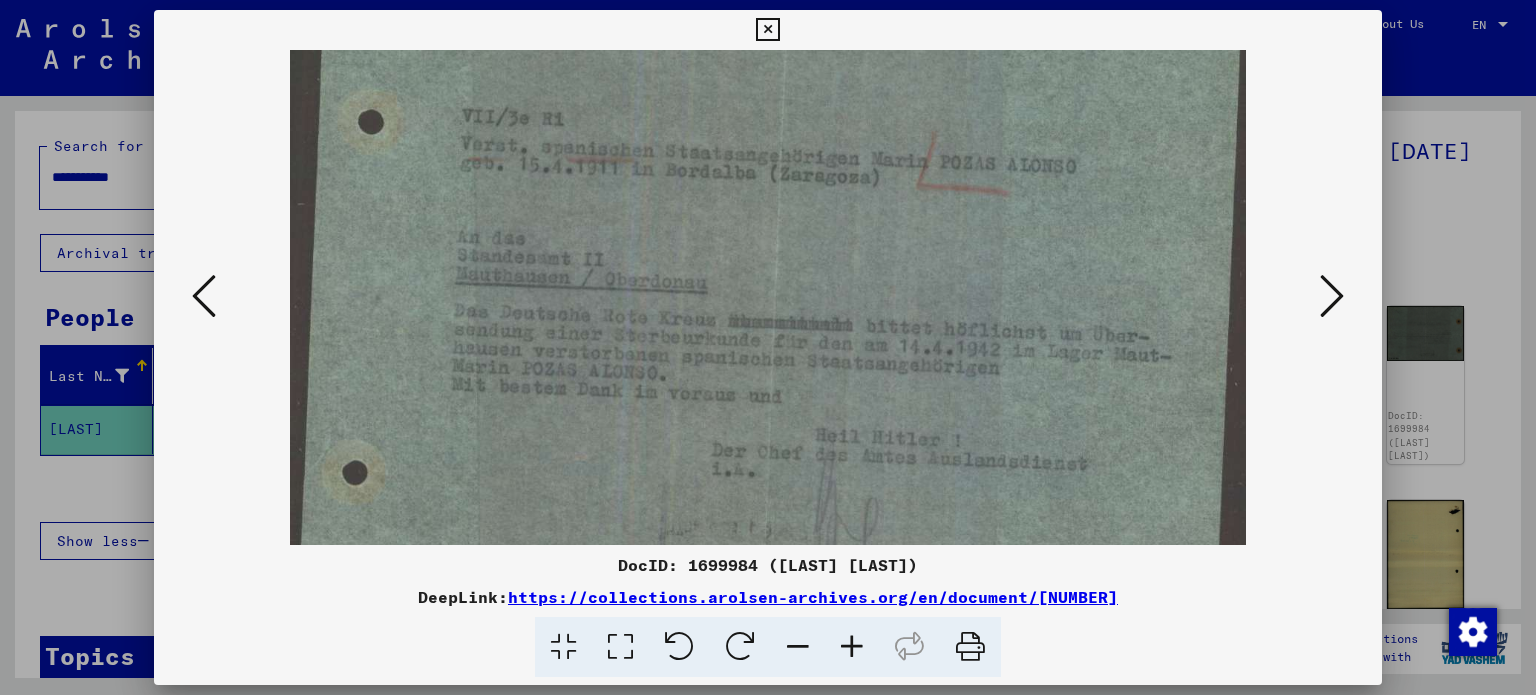 scroll, scrollTop: 122, scrollLeft: 0, axis: vertical 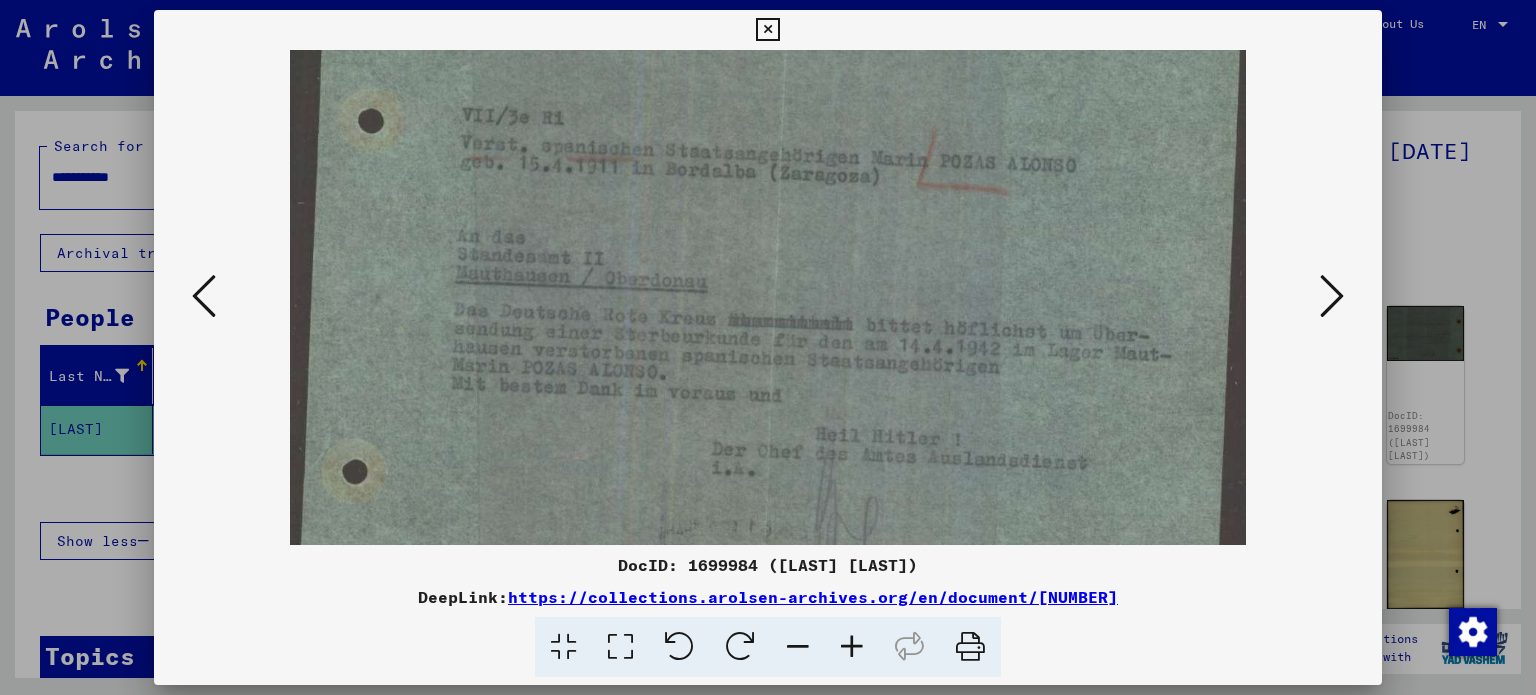 drag, startPoint x: 975, startPoint y: 387, endPoint x: 943, endPoint y: 265, distance: 126.12692 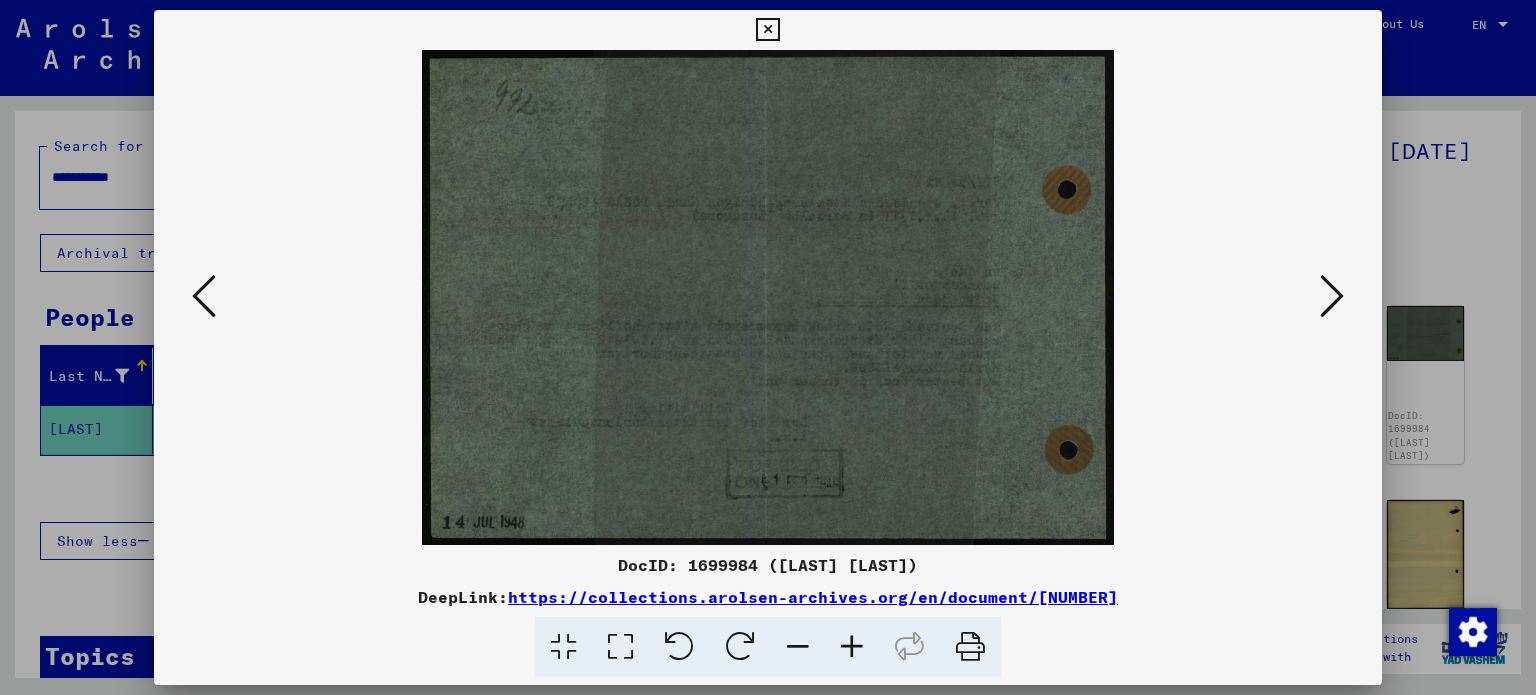click at bounding box center (1332, 296) 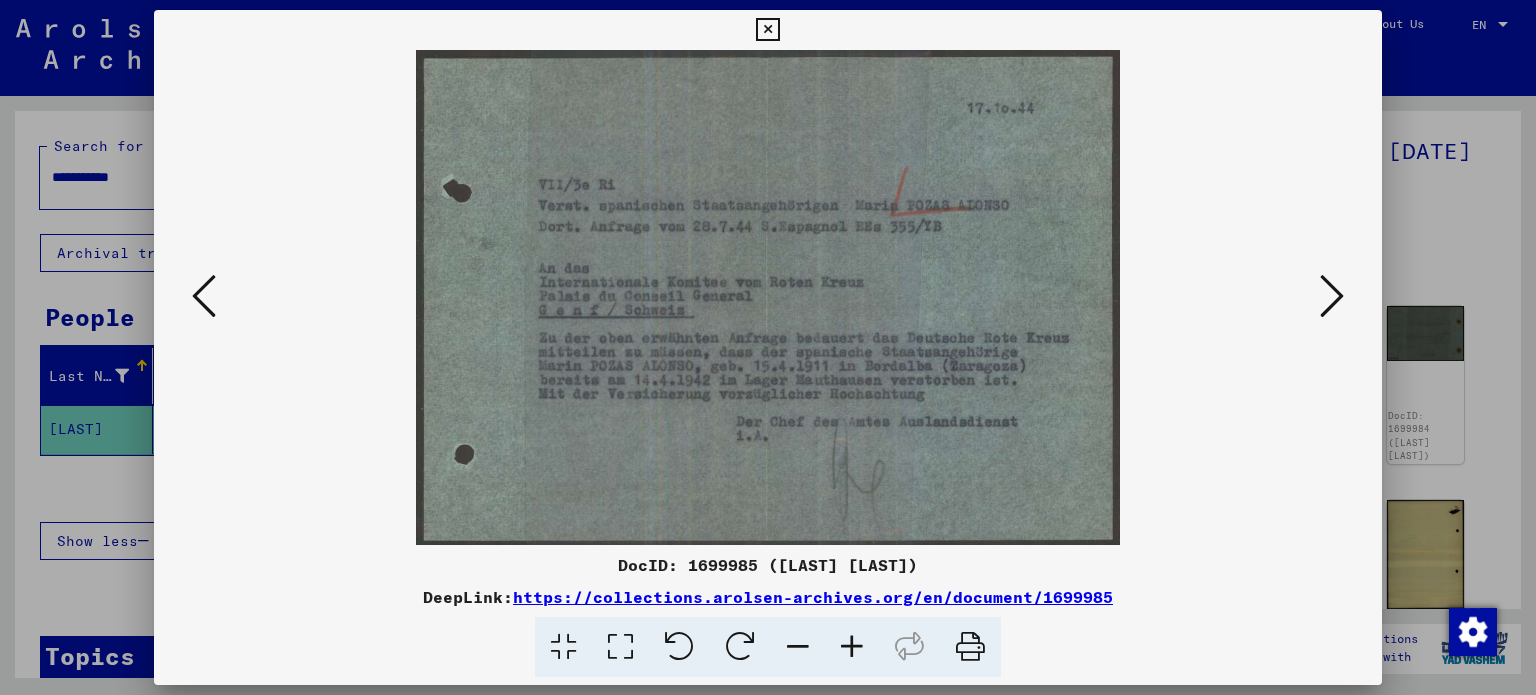 click at bounding box center (1332, 296) 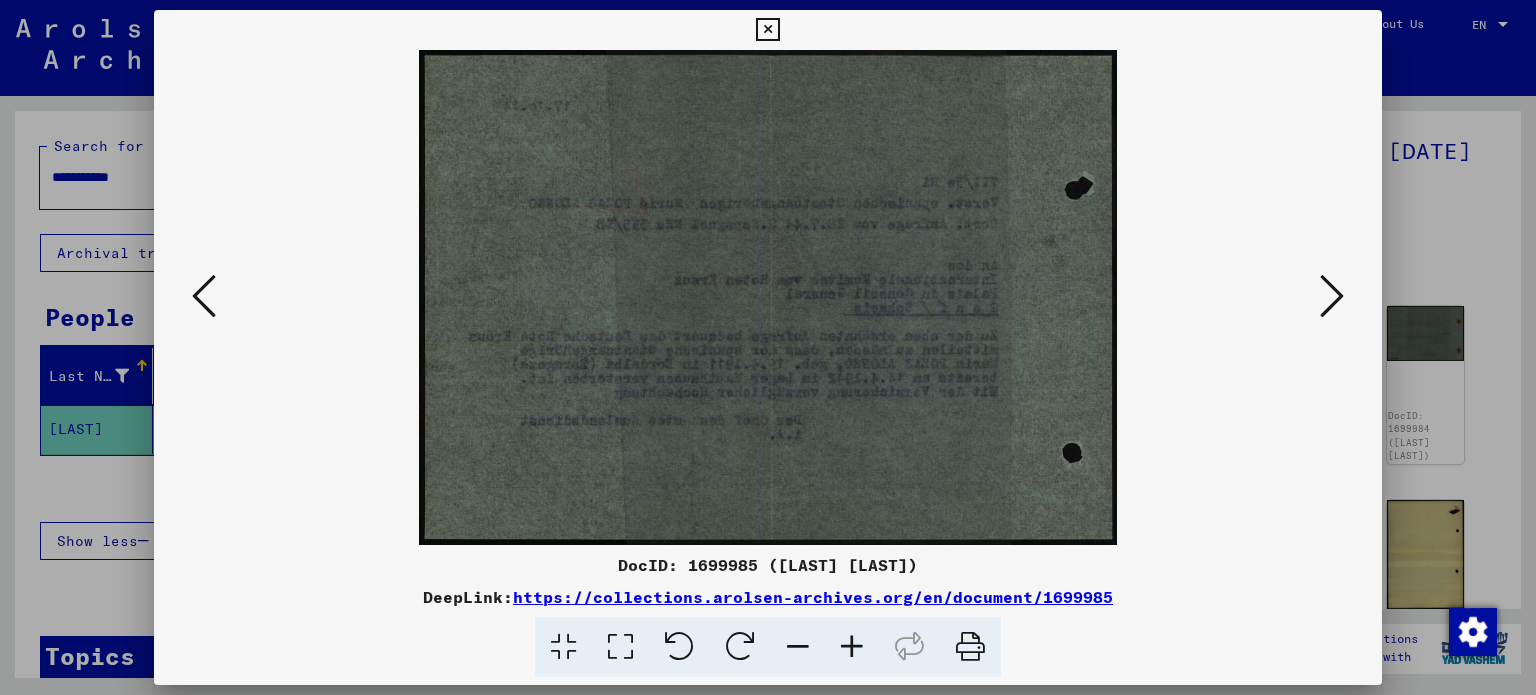 click at bounding box center (1332, 296) 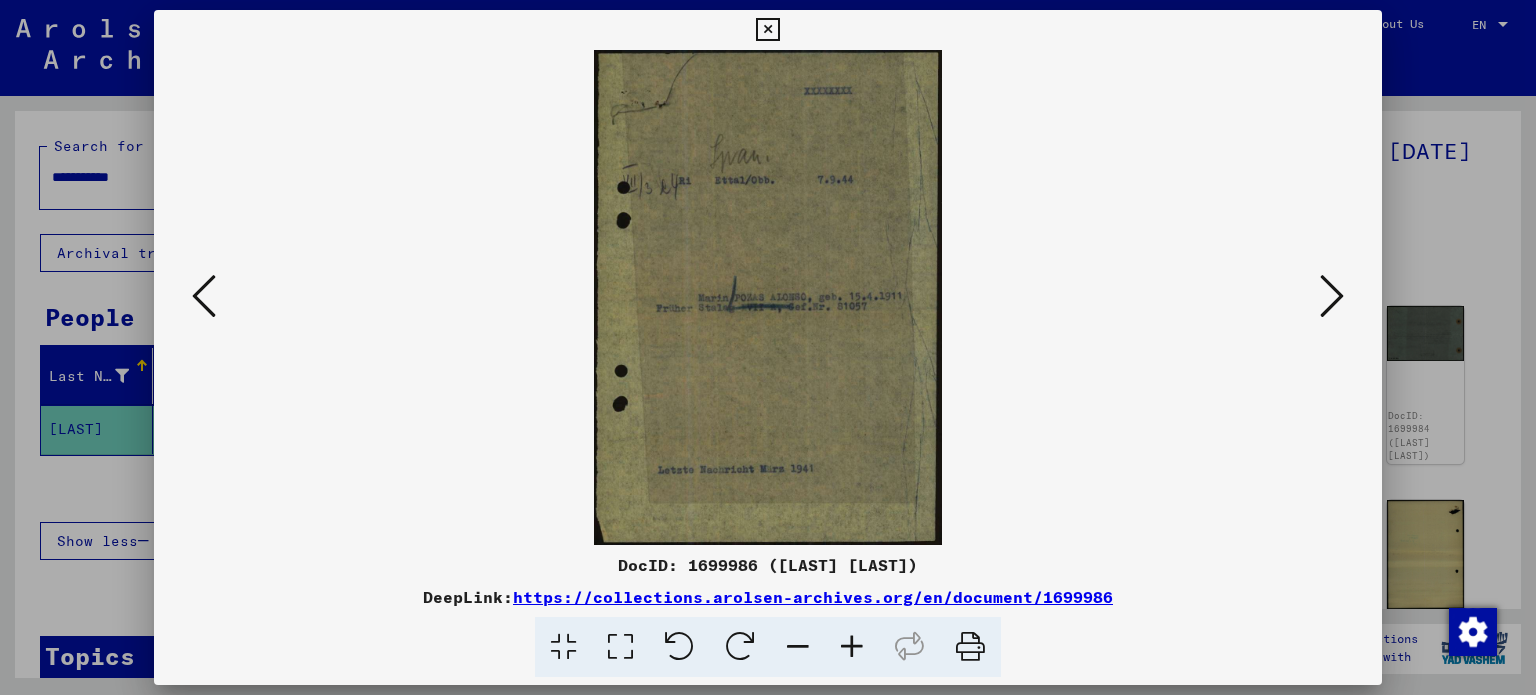 click at bounding box center (1332, 296) 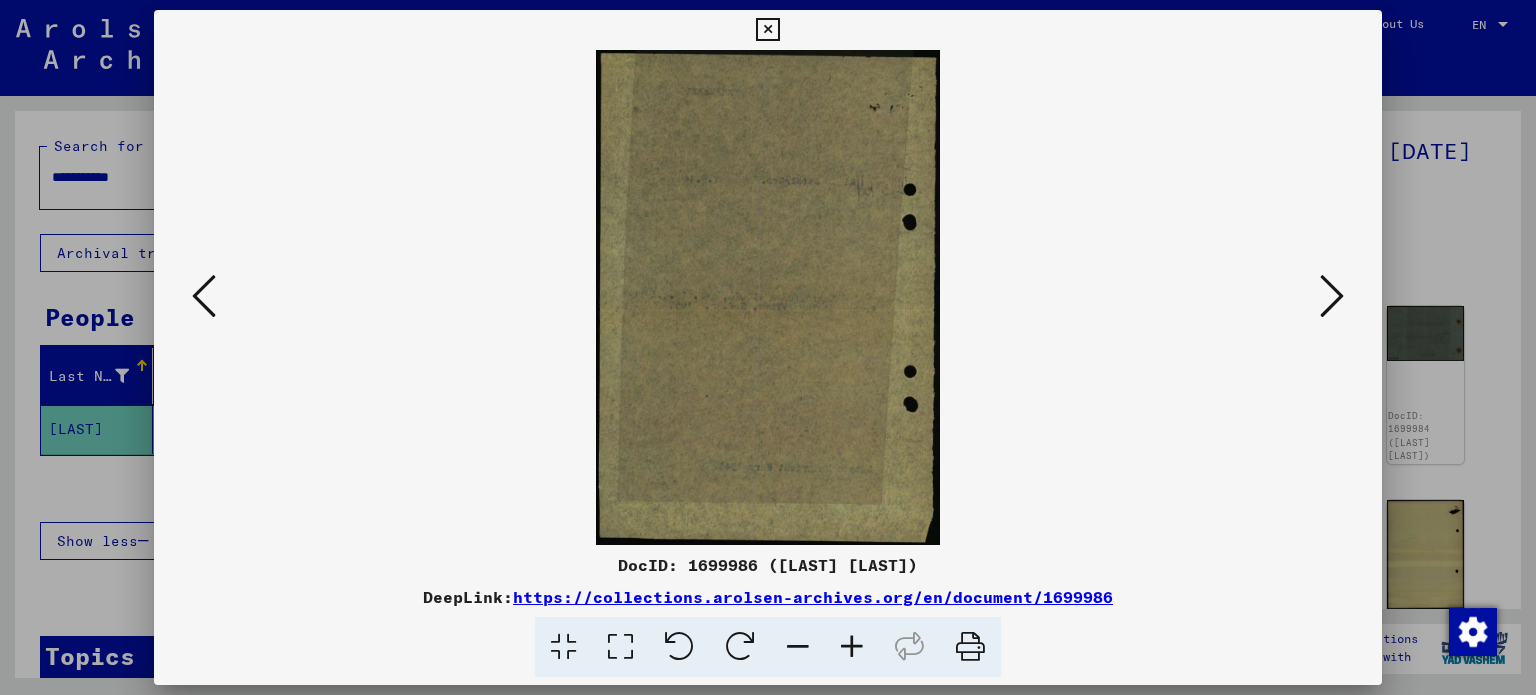 click at bounding box center (1332, 296) 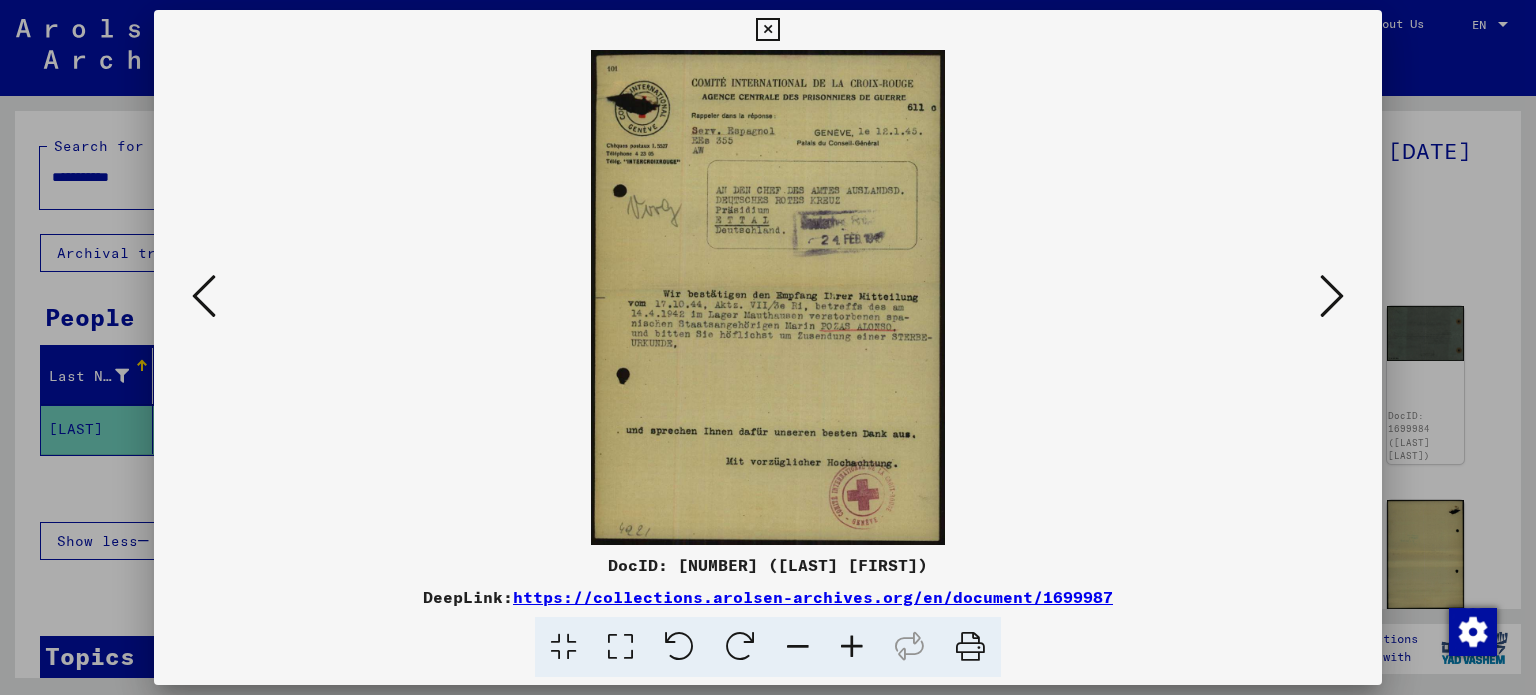 click at bounding box center (852, 647) 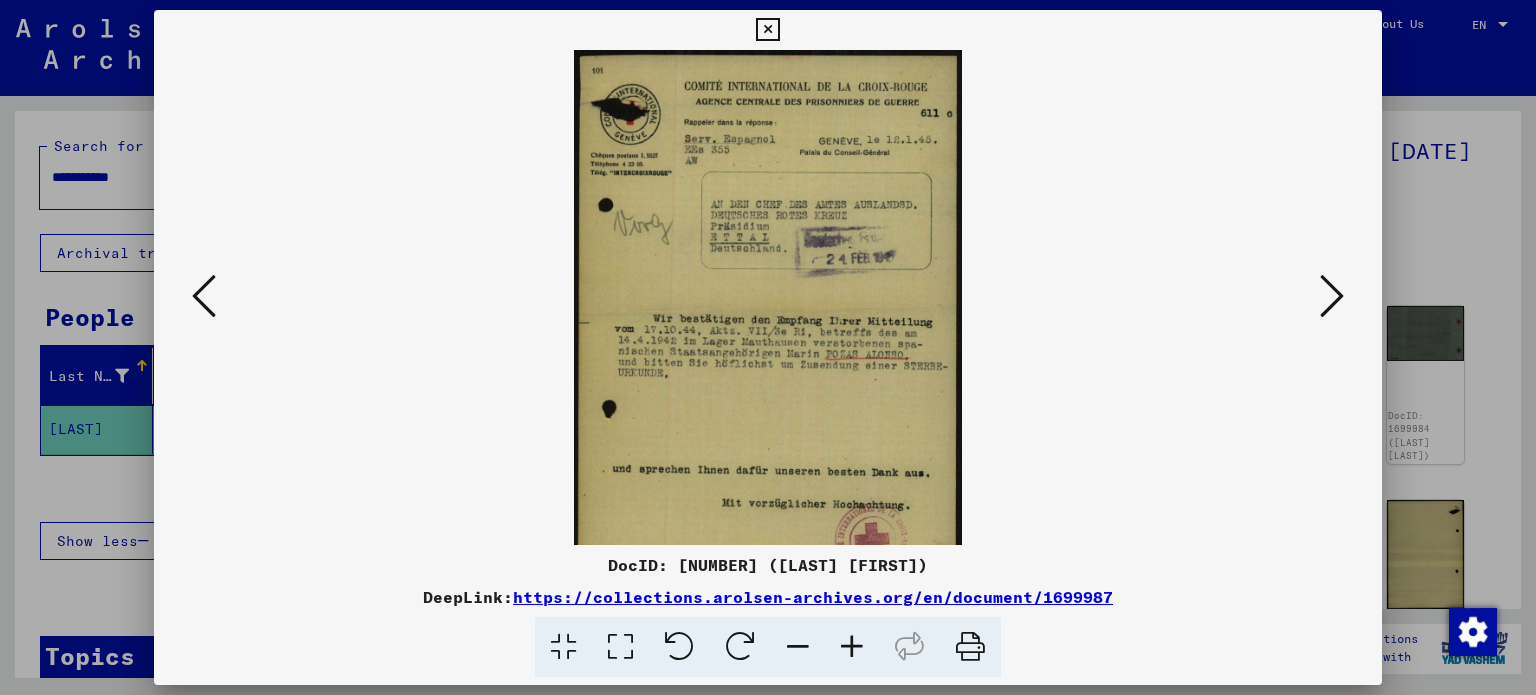 click at bounding box center (852, 647) 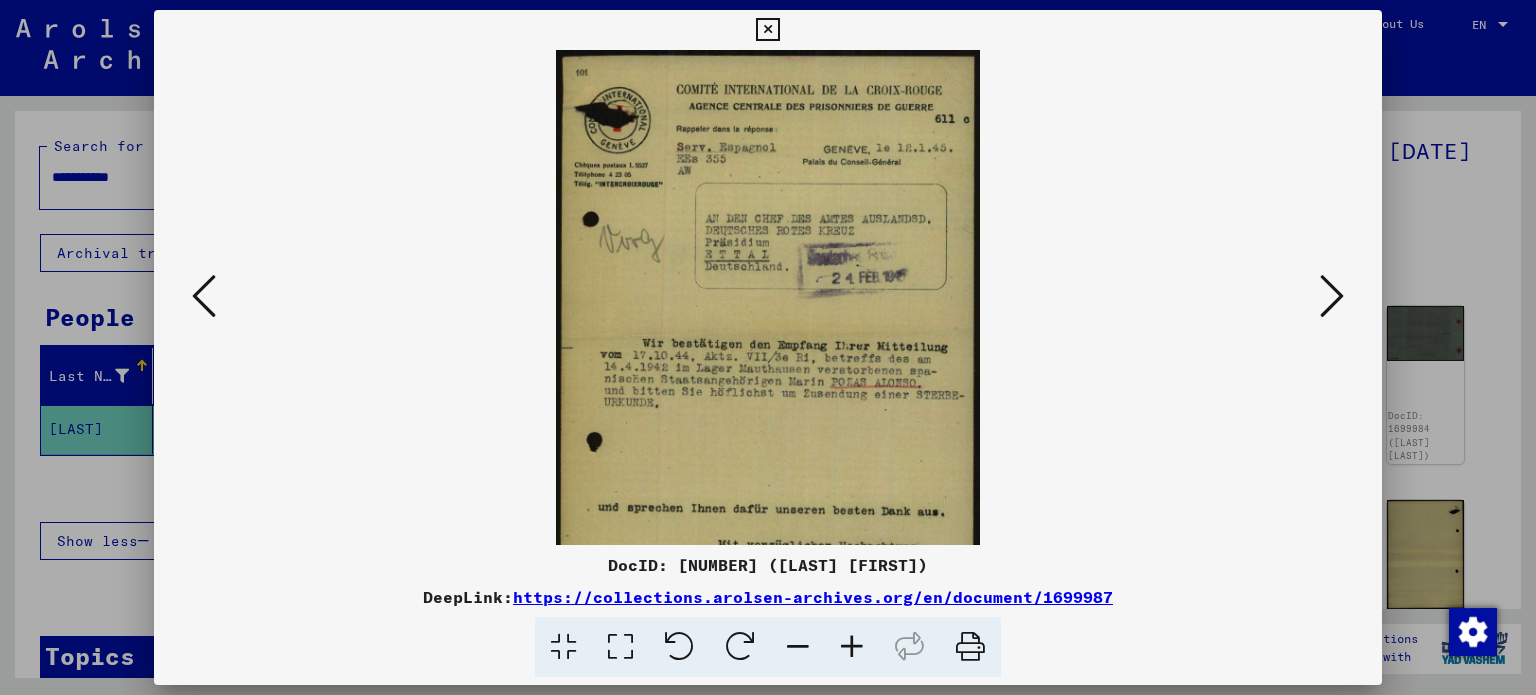 click at bounding box center (852, 647) 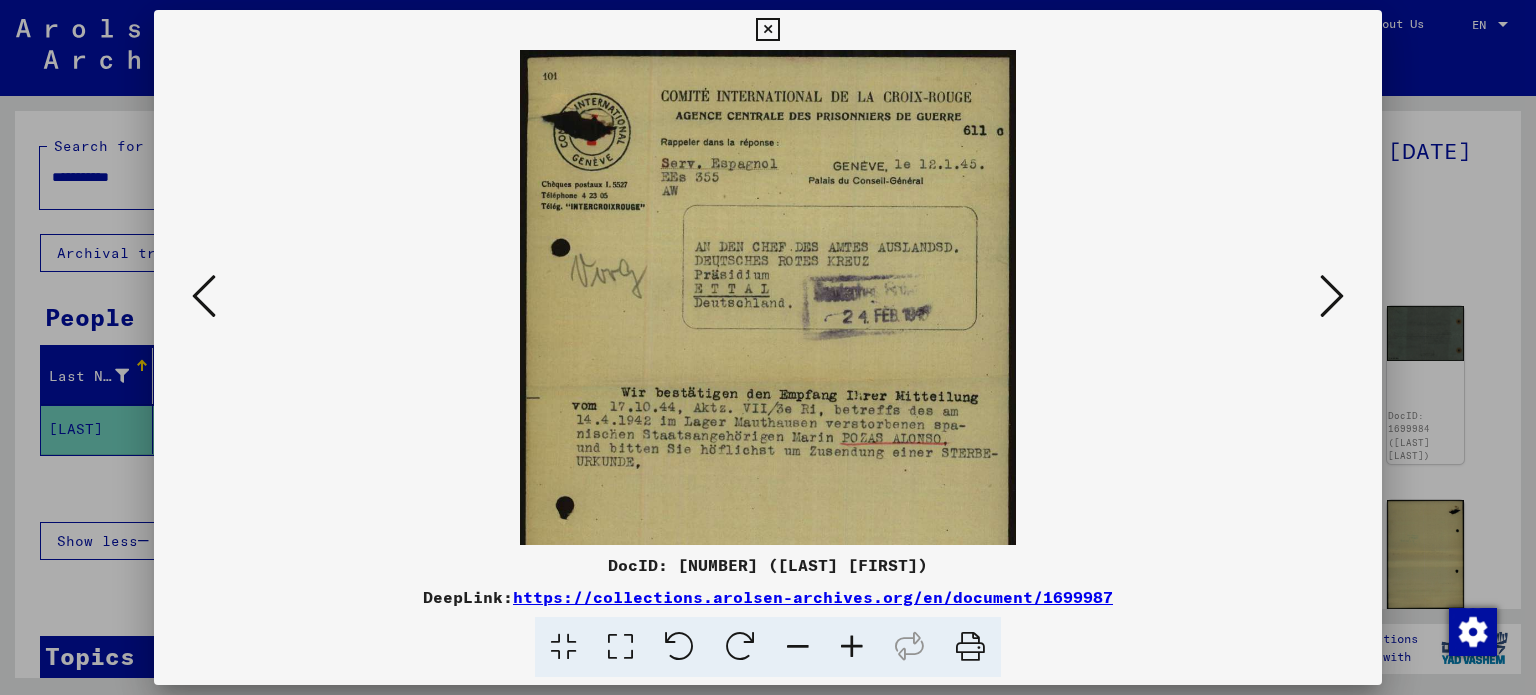 click at bounding box center [852, 647] 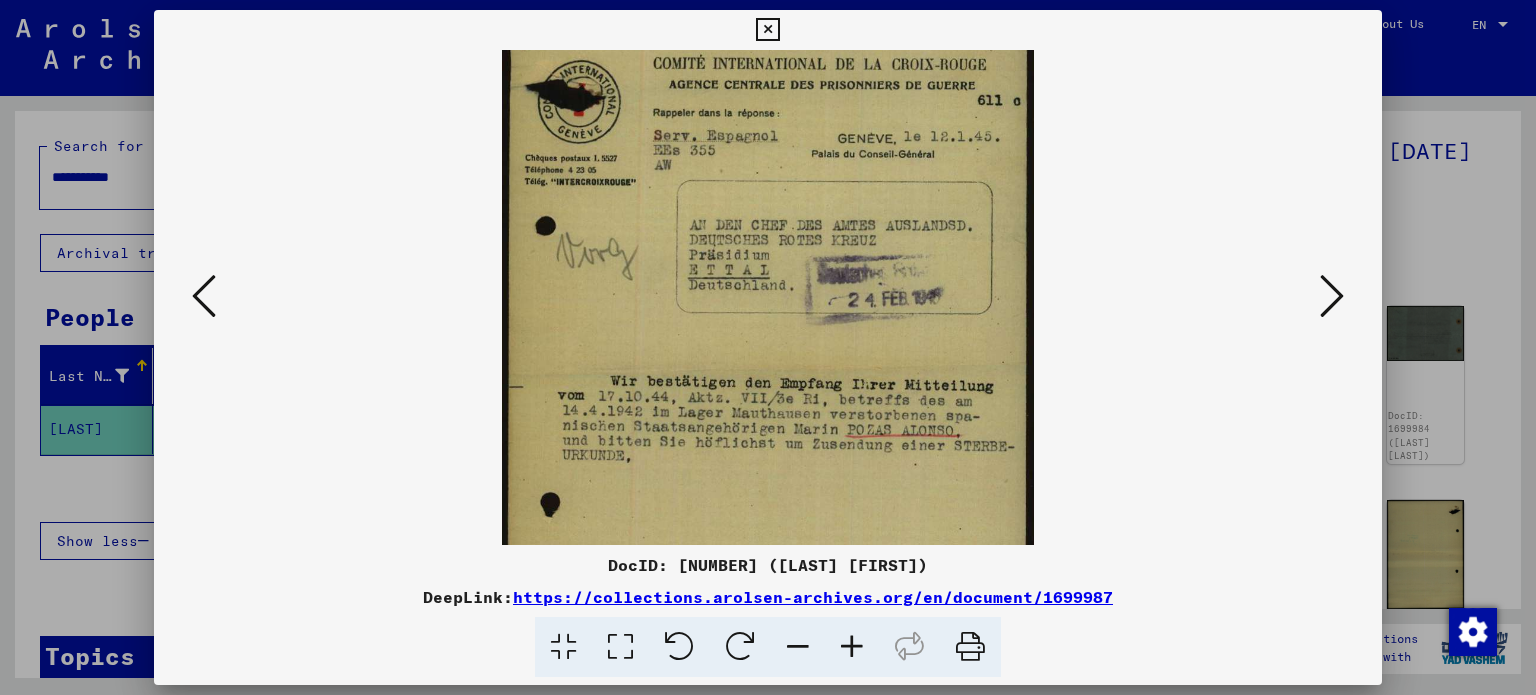 scroll, scrollTop: 56, scrollLeft: 0, axis: vertical 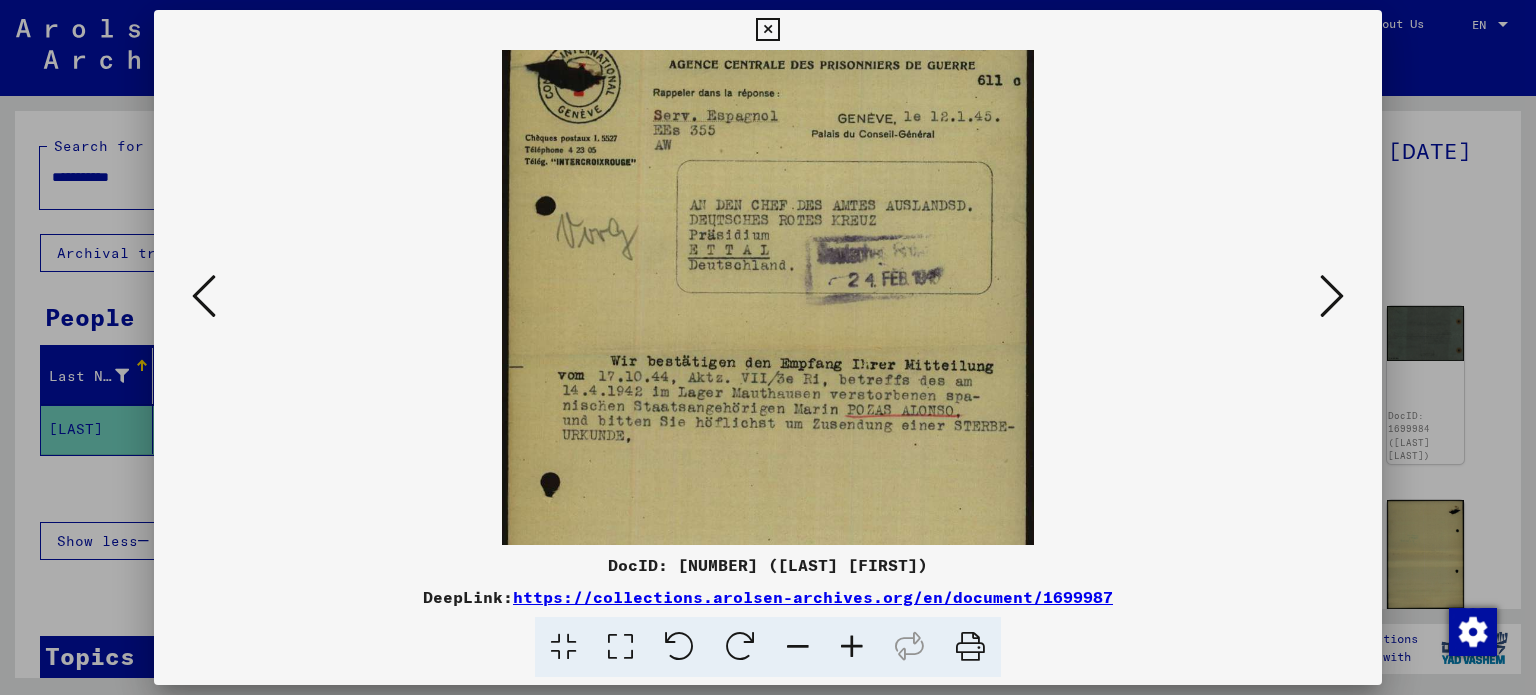 drag, startPoint x: 855, startPoint y: 534, endPoint x: 850, endPoint y: 480, distance: 54.230988 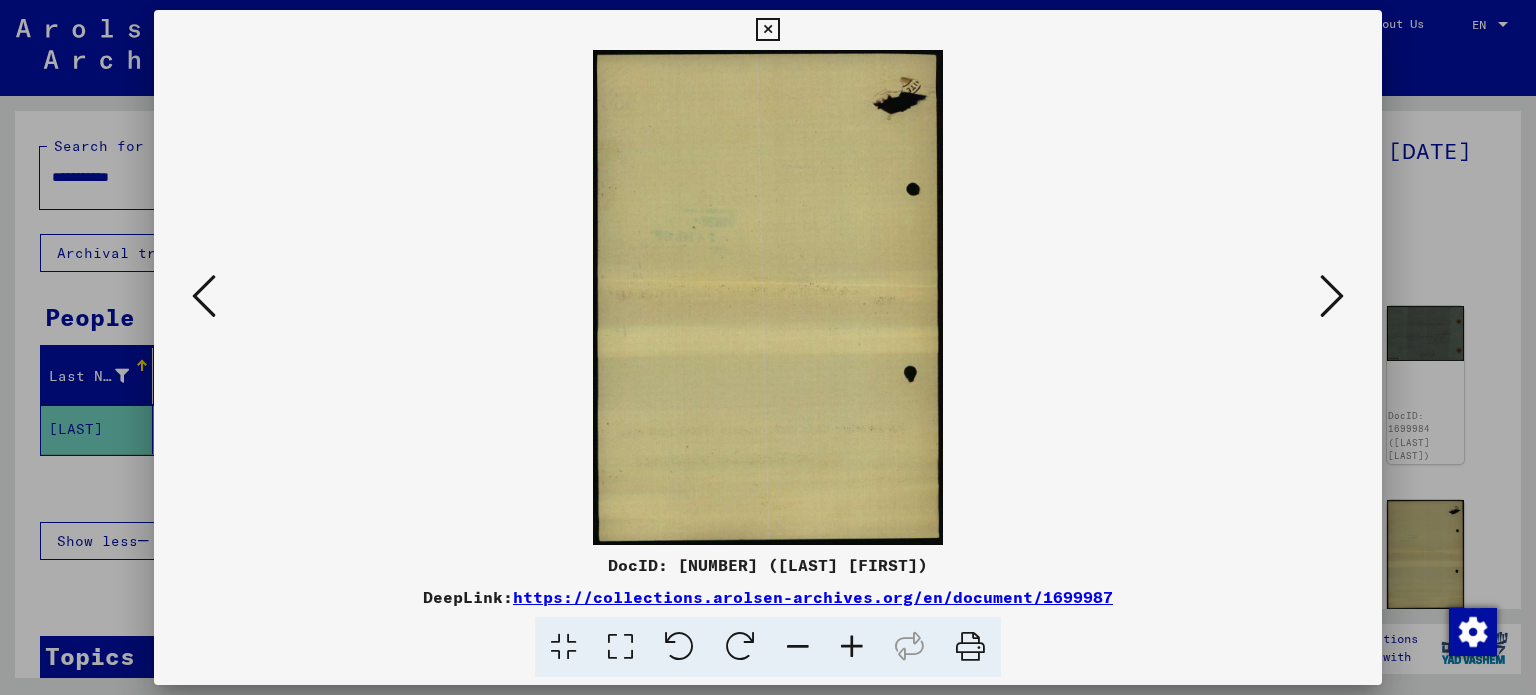 scroll, scrollTop: 0, scrollLeft: 0, axis: both 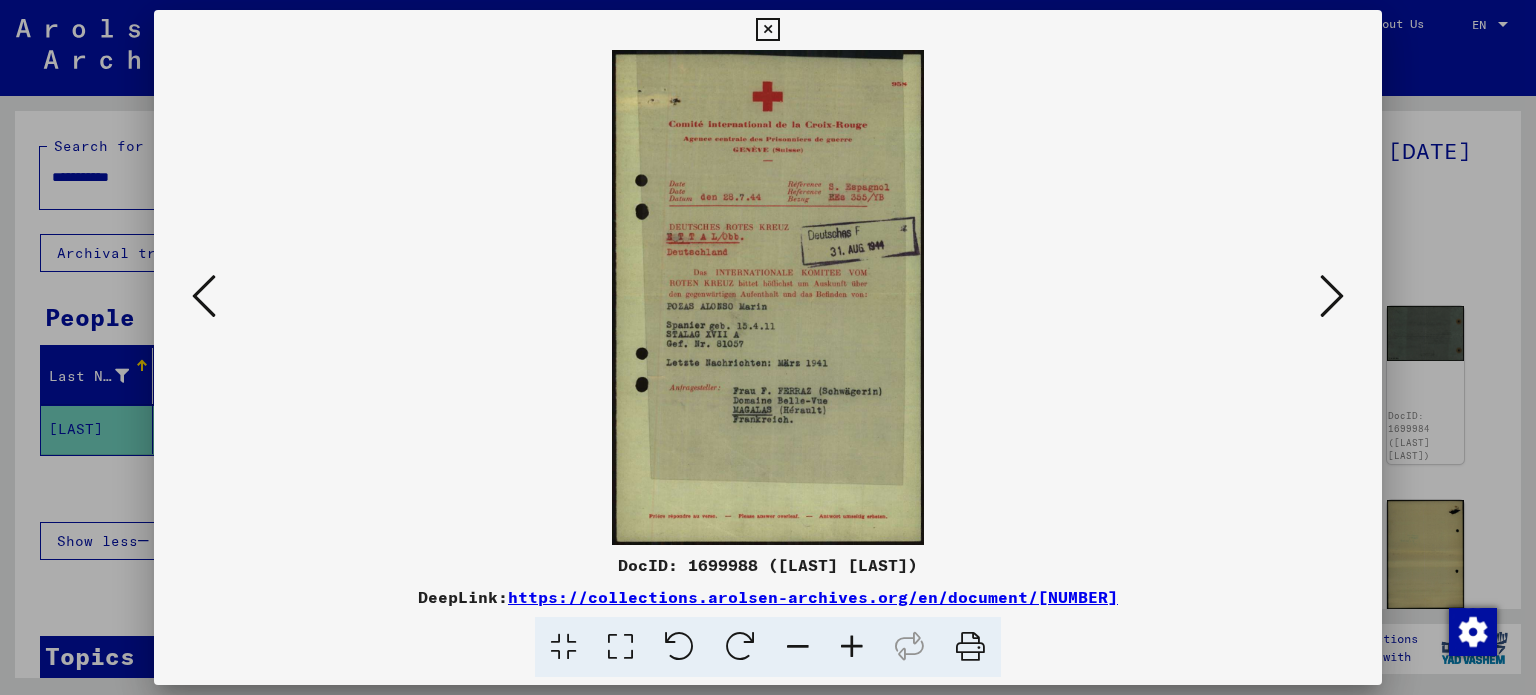 click at bounding box center [1332, 296] 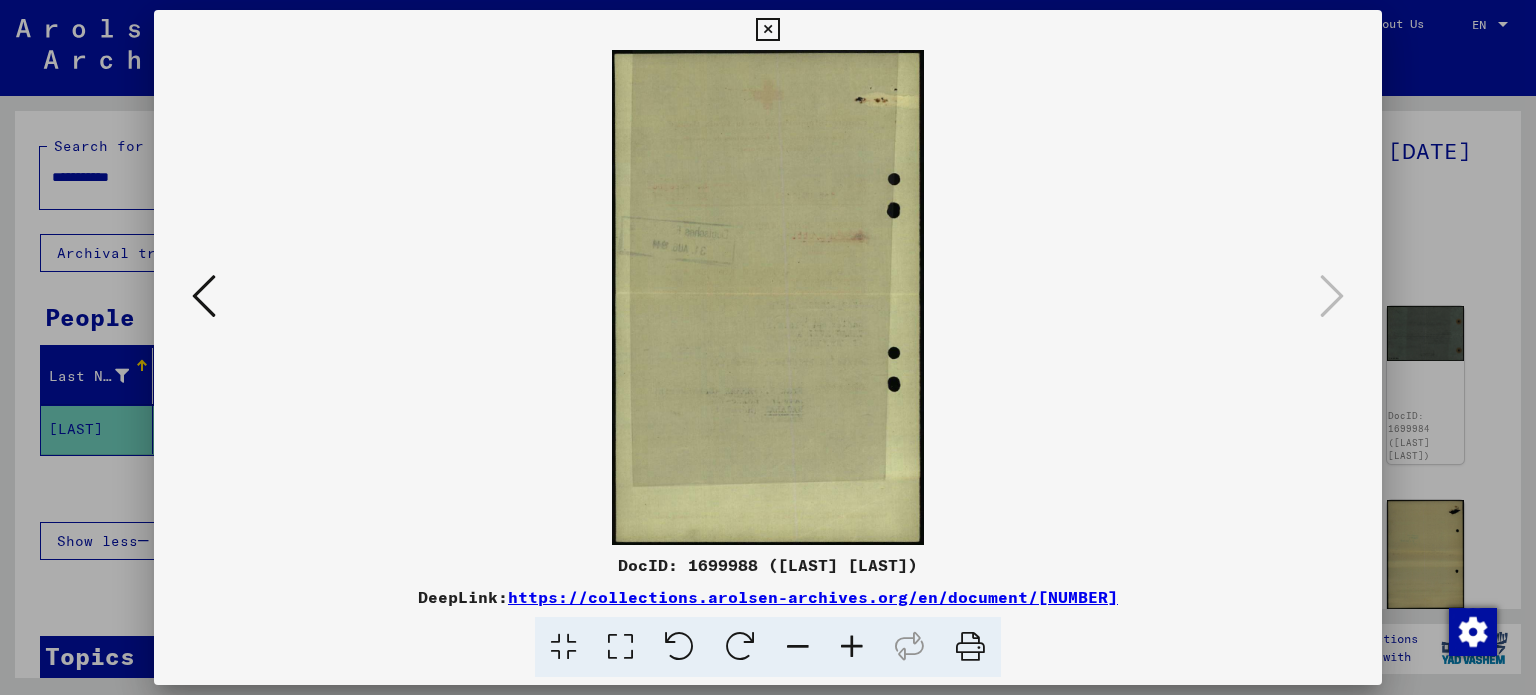 click on "DocID: 1699988 ([LAST] [LAST]) DeepLink: https://collections.arolsen-archives.org/en/document/1699988" at bounding box center (768, 344) 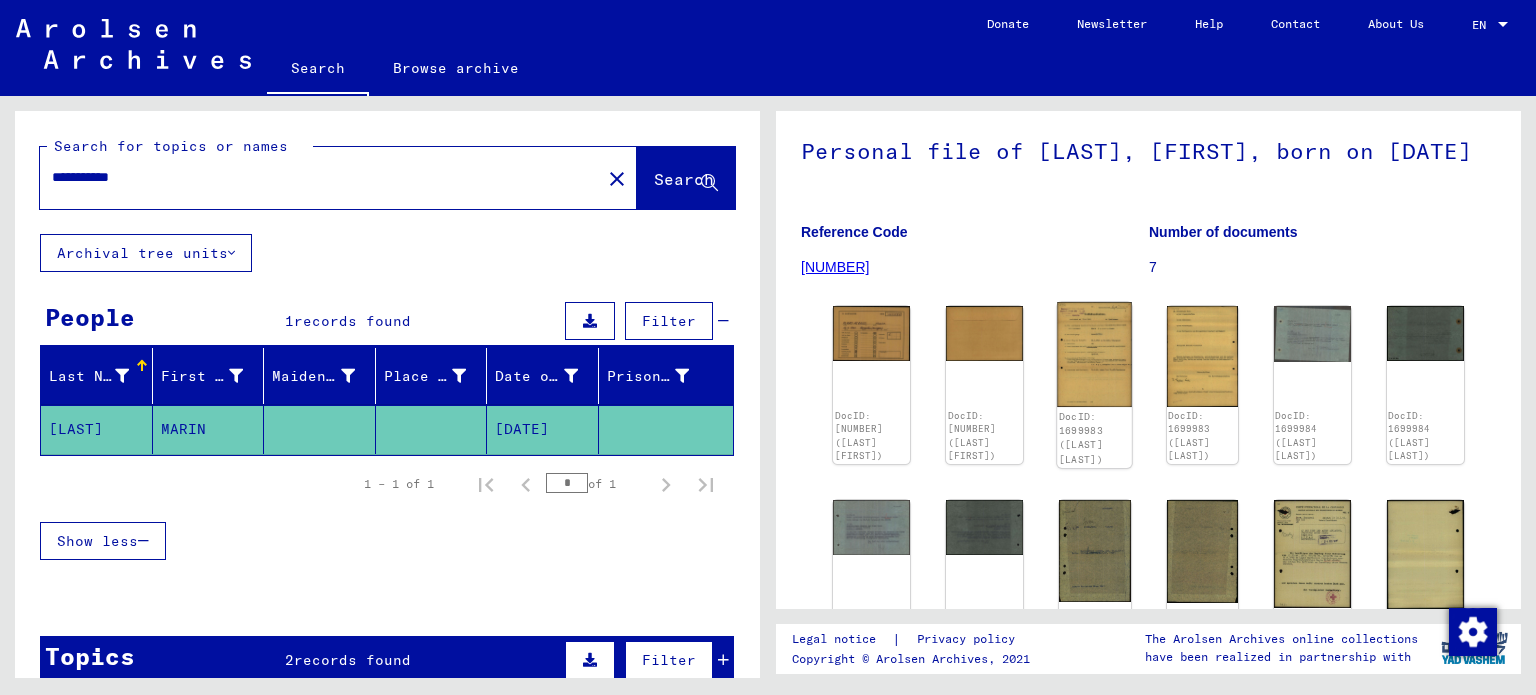 click 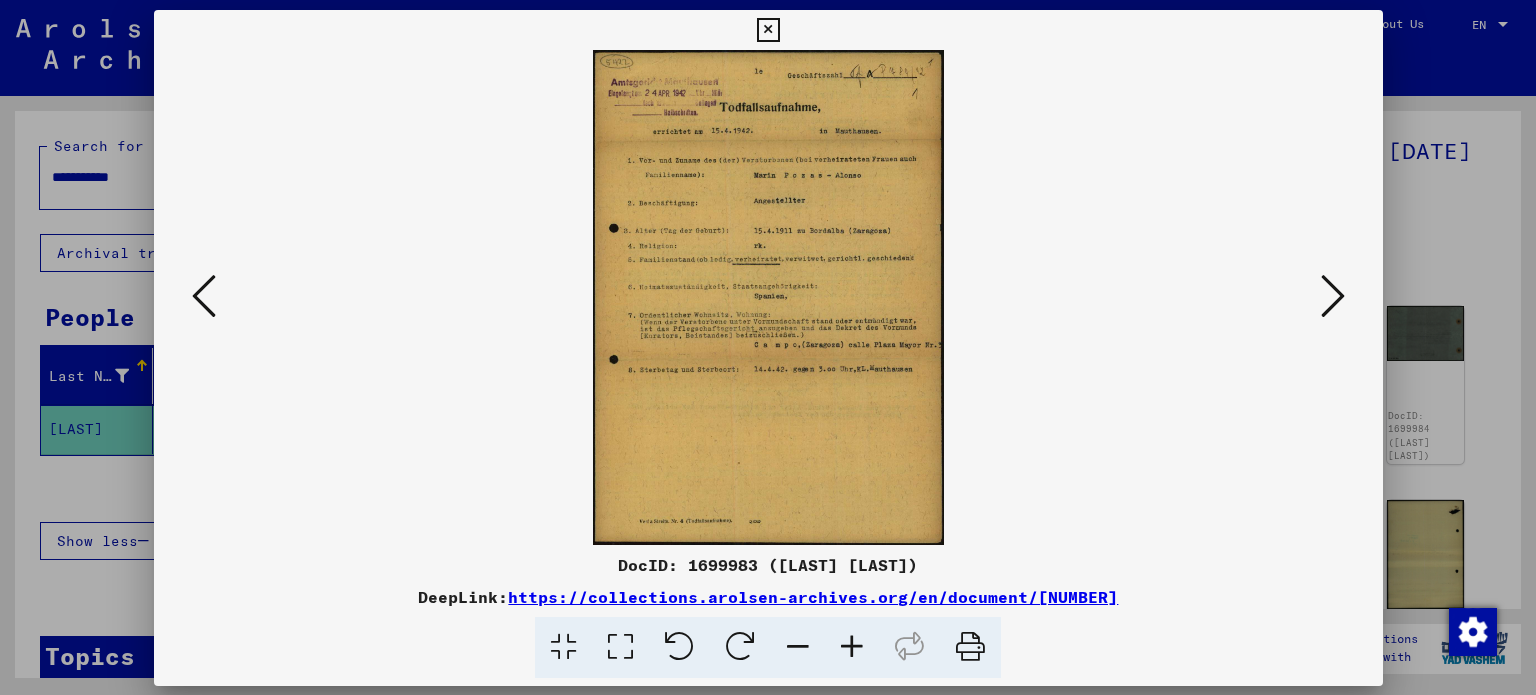 click at bounding box center (768, 297) 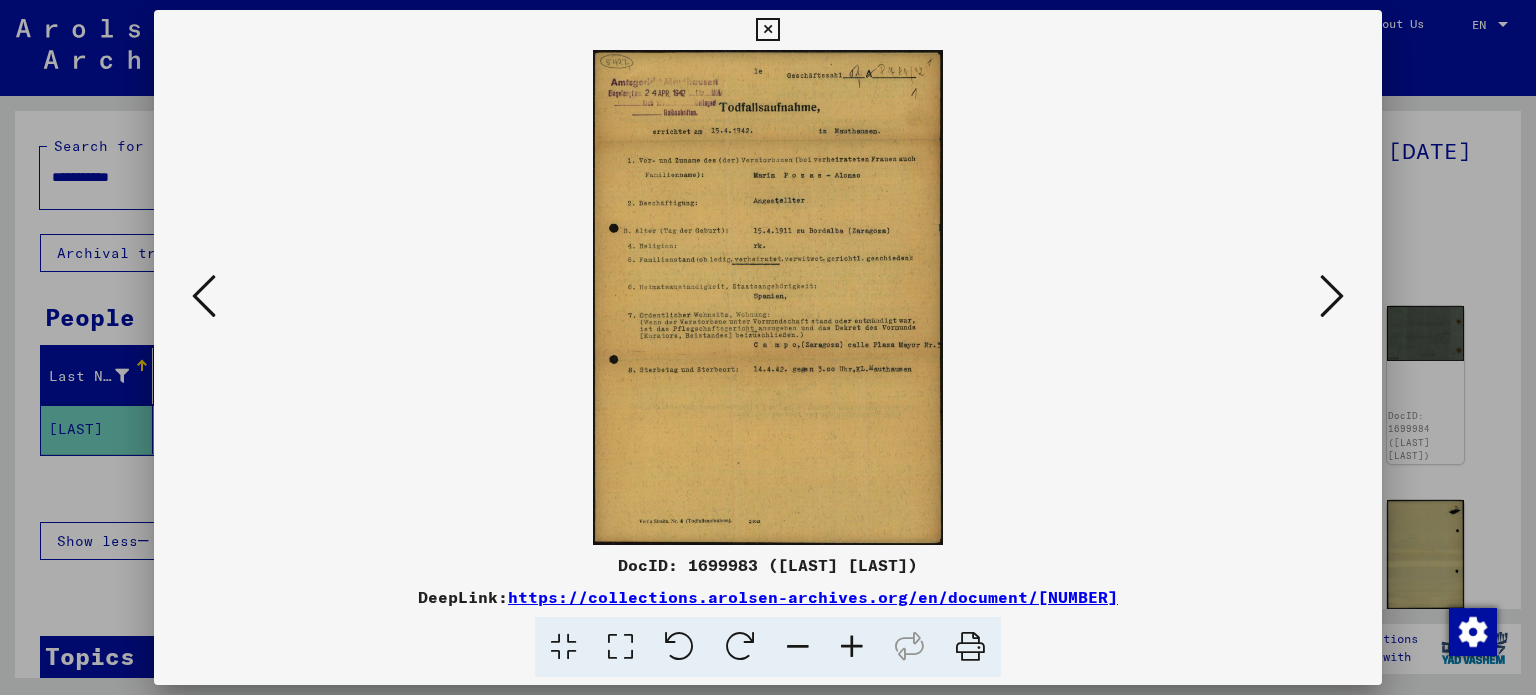 click at bounding box center [768, 297] 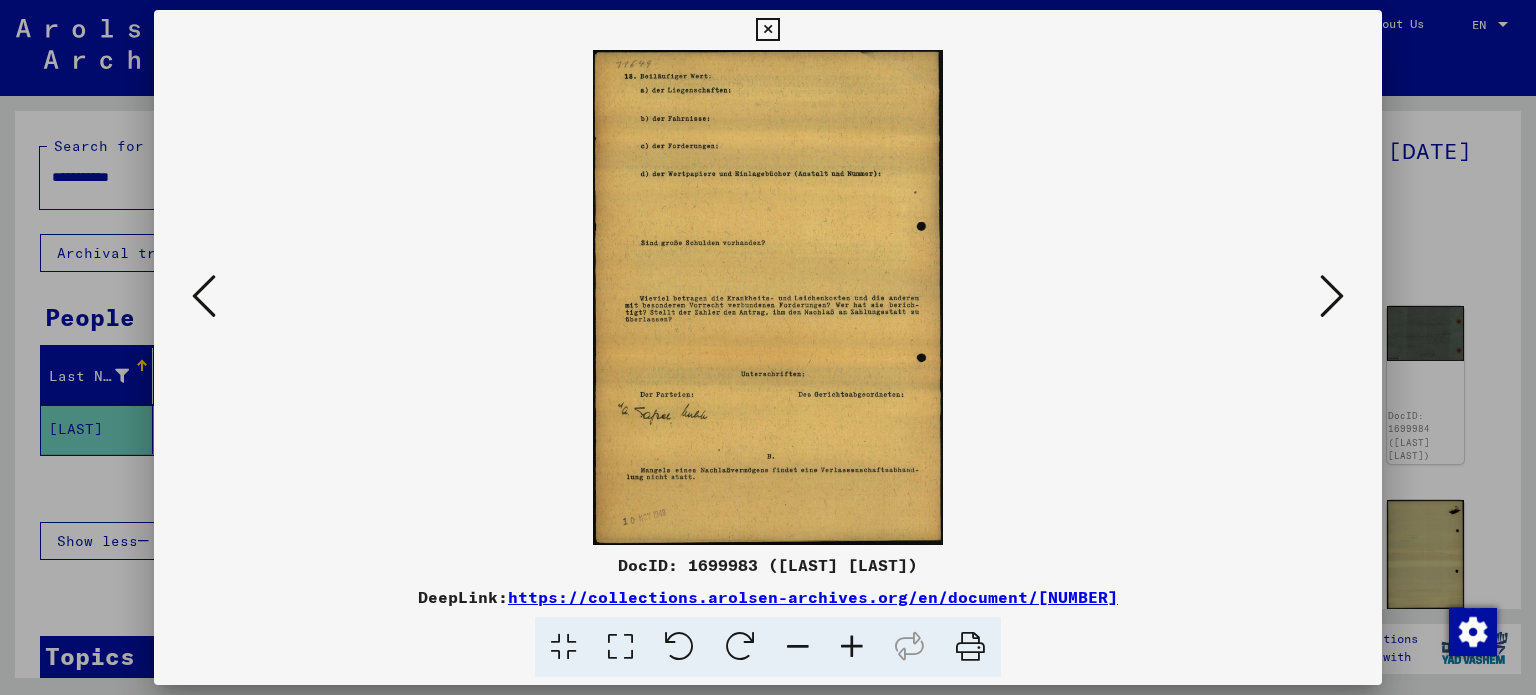 click at bounding box center [768, 297] 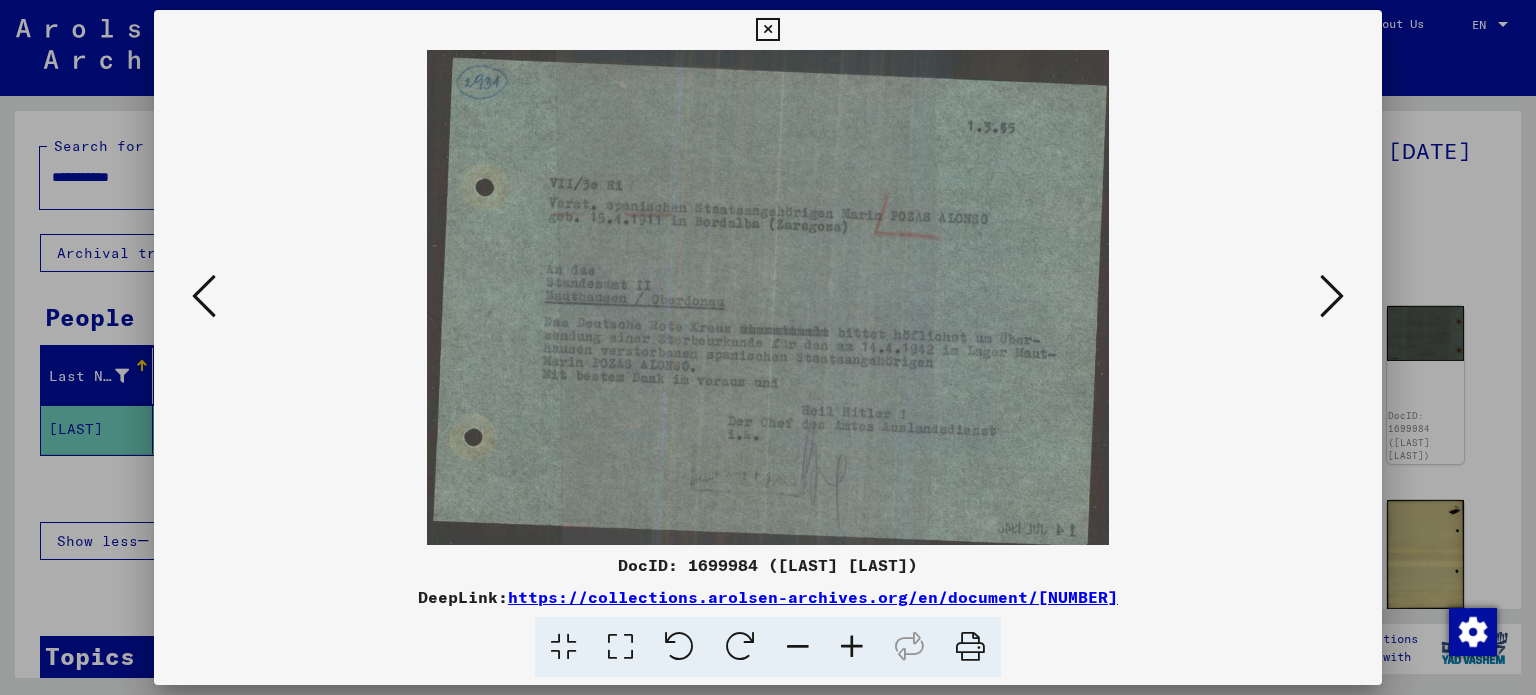 click at bounding box center [1332, 296] 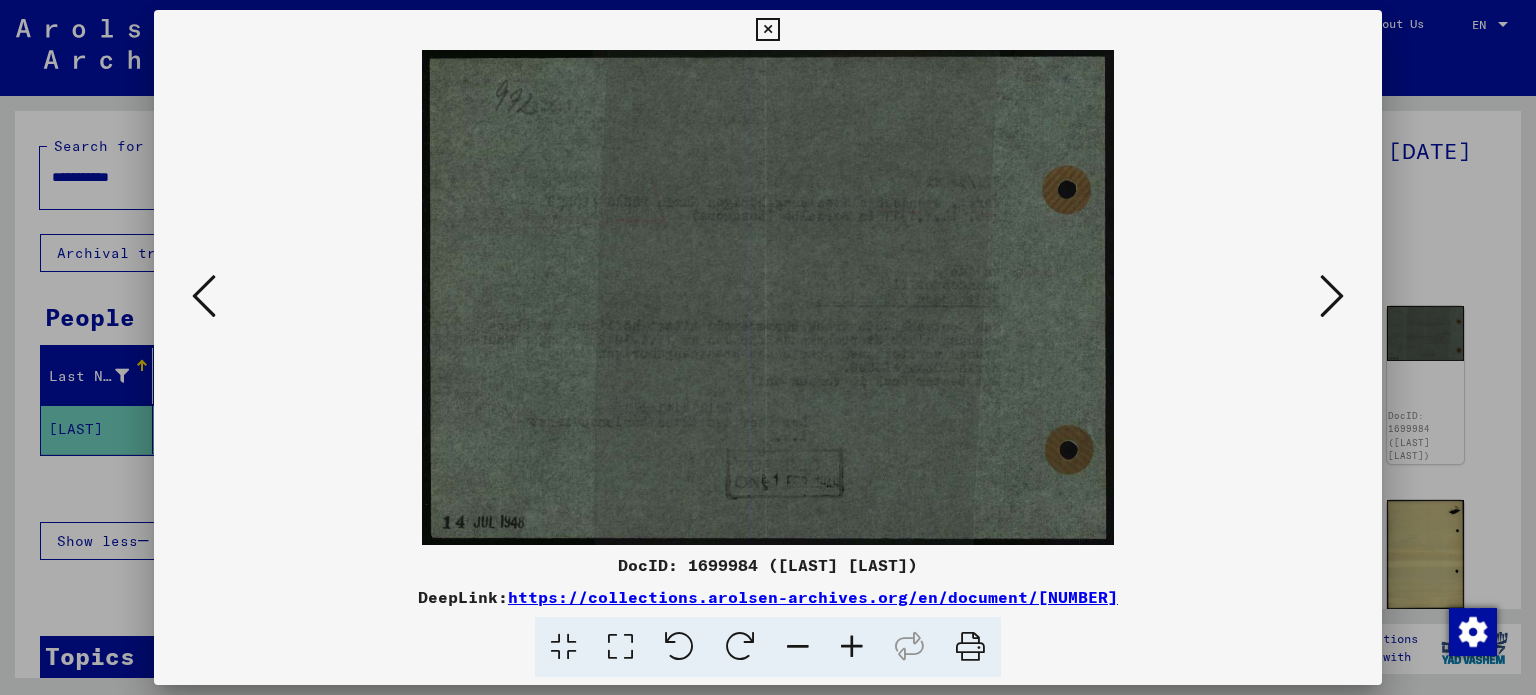 click at bounding box center (1332, 296) 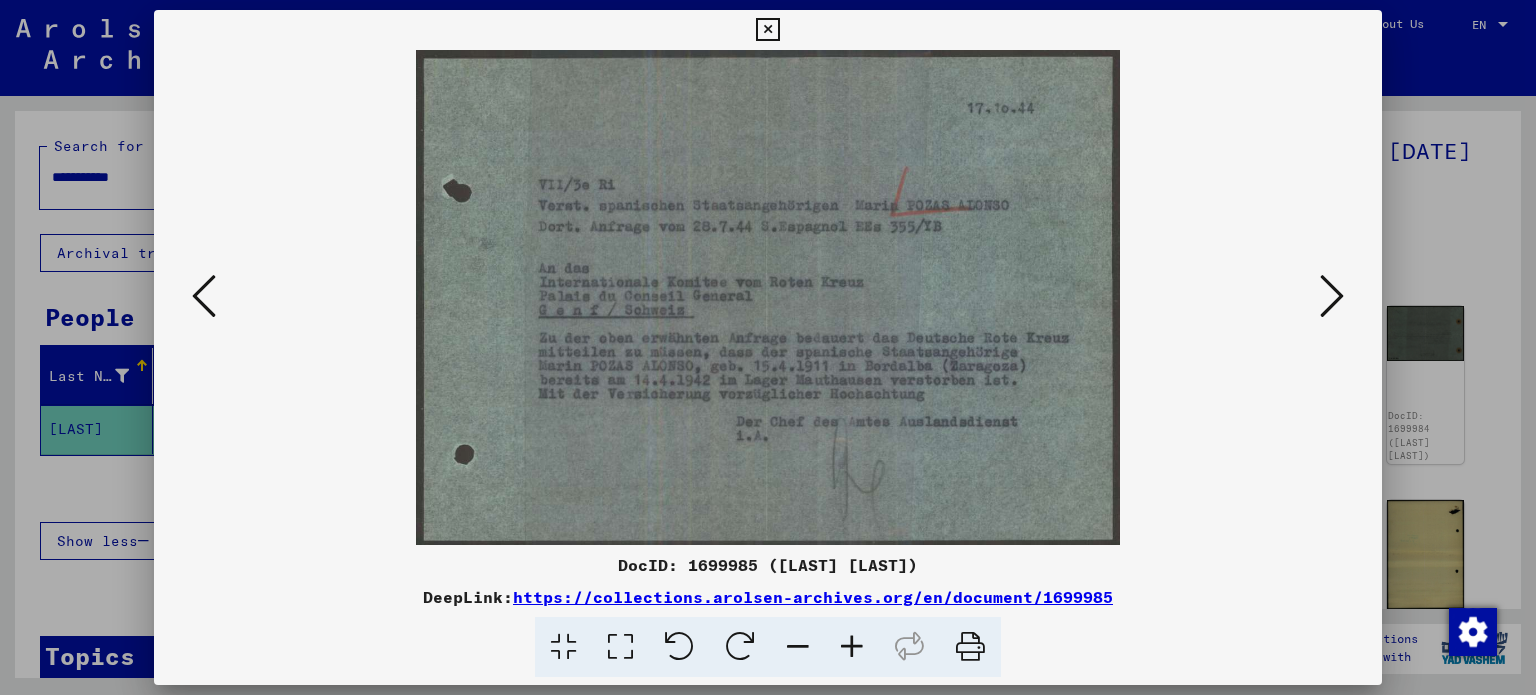 click at bounding box center [1332, 296] 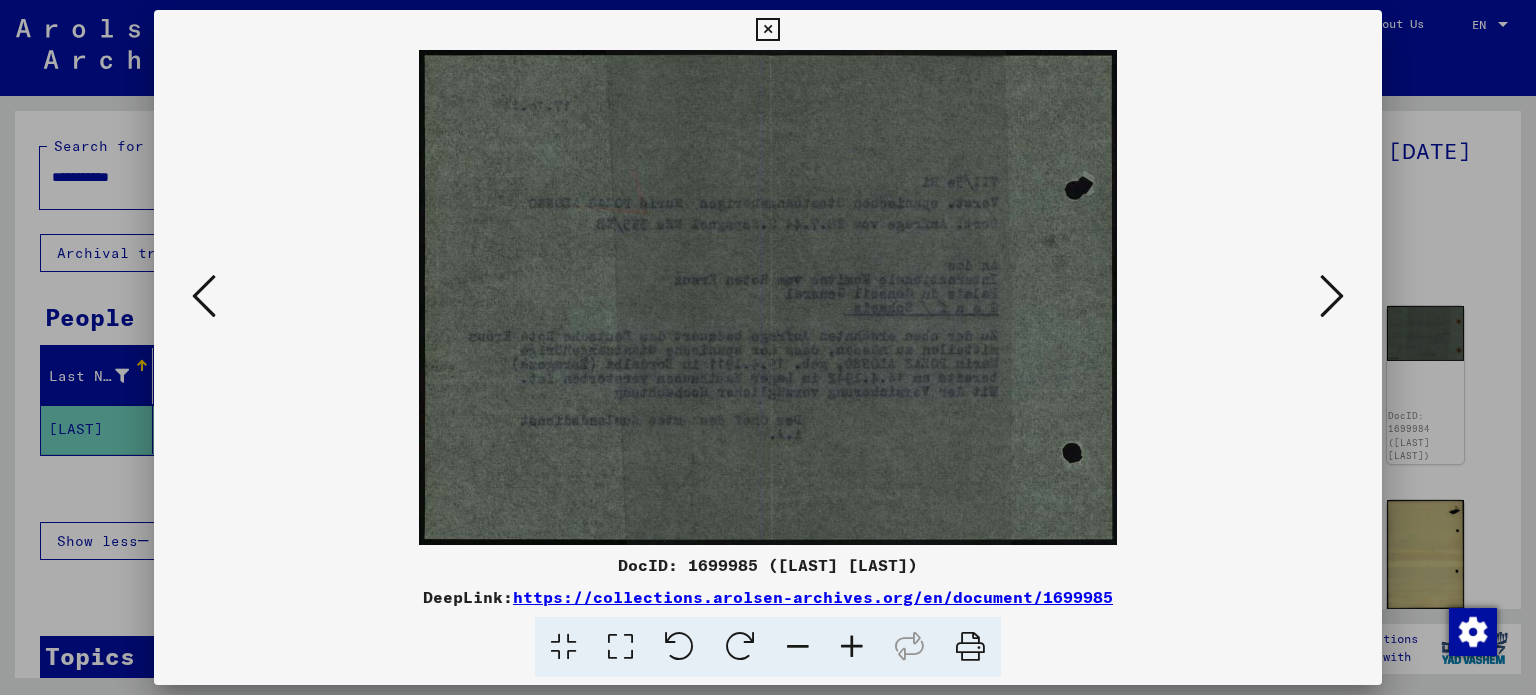 click at bounding box center (1332, 296) 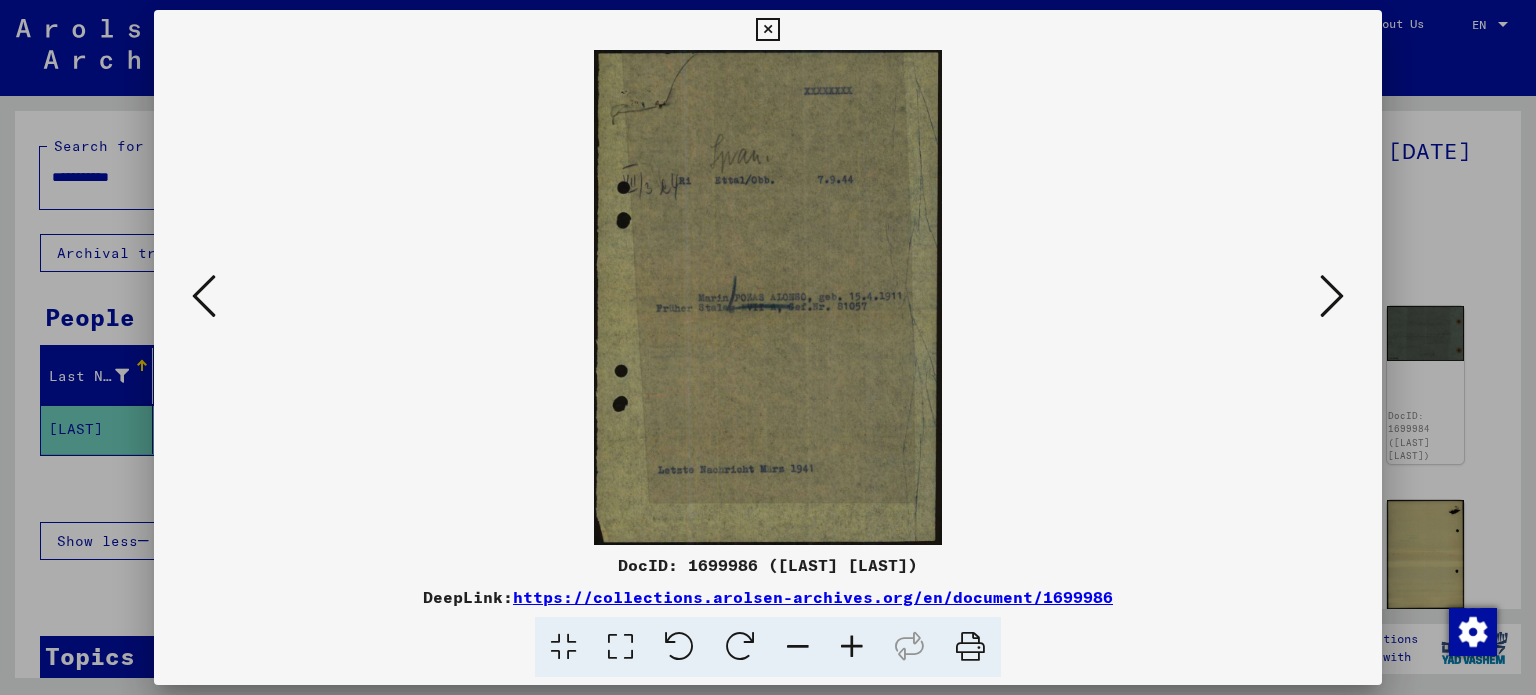 click at bounding box center (1332, 296) 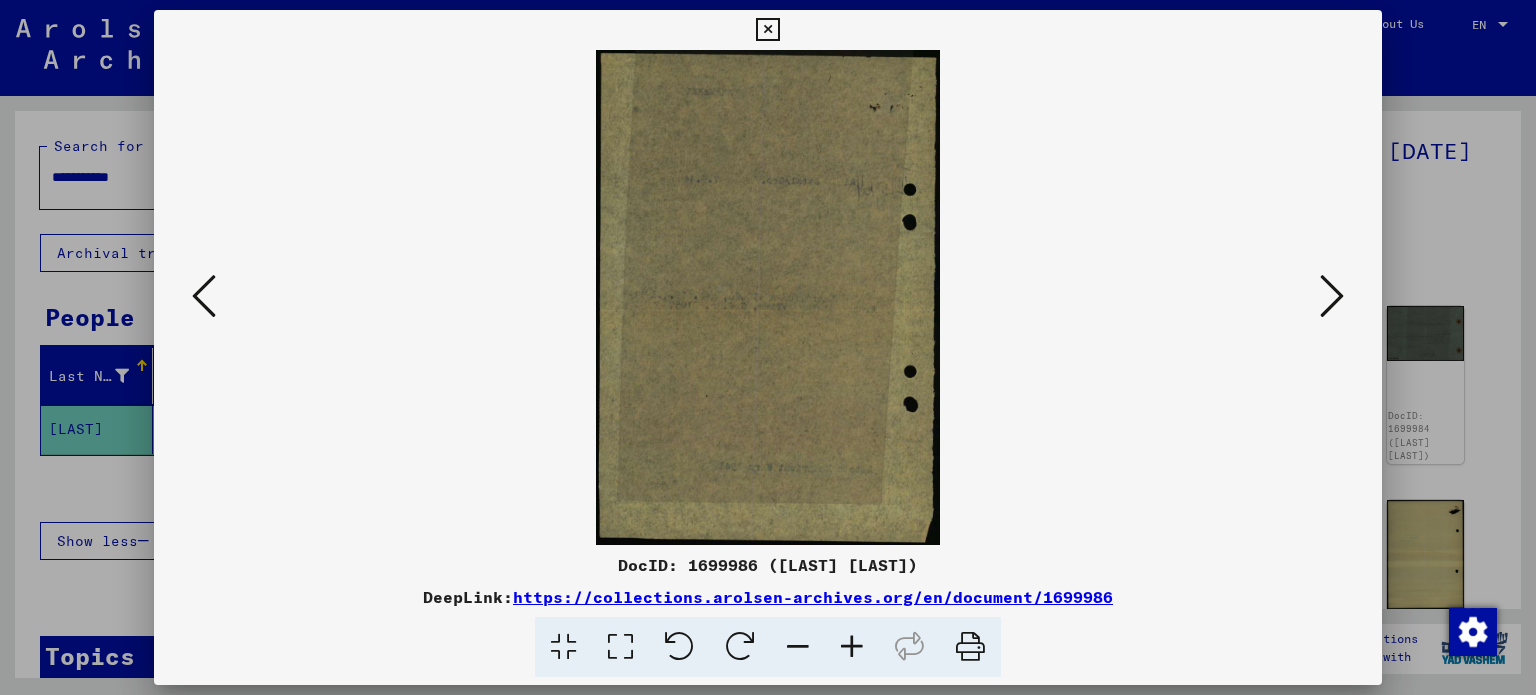 click at bounding box center (1332, 296) 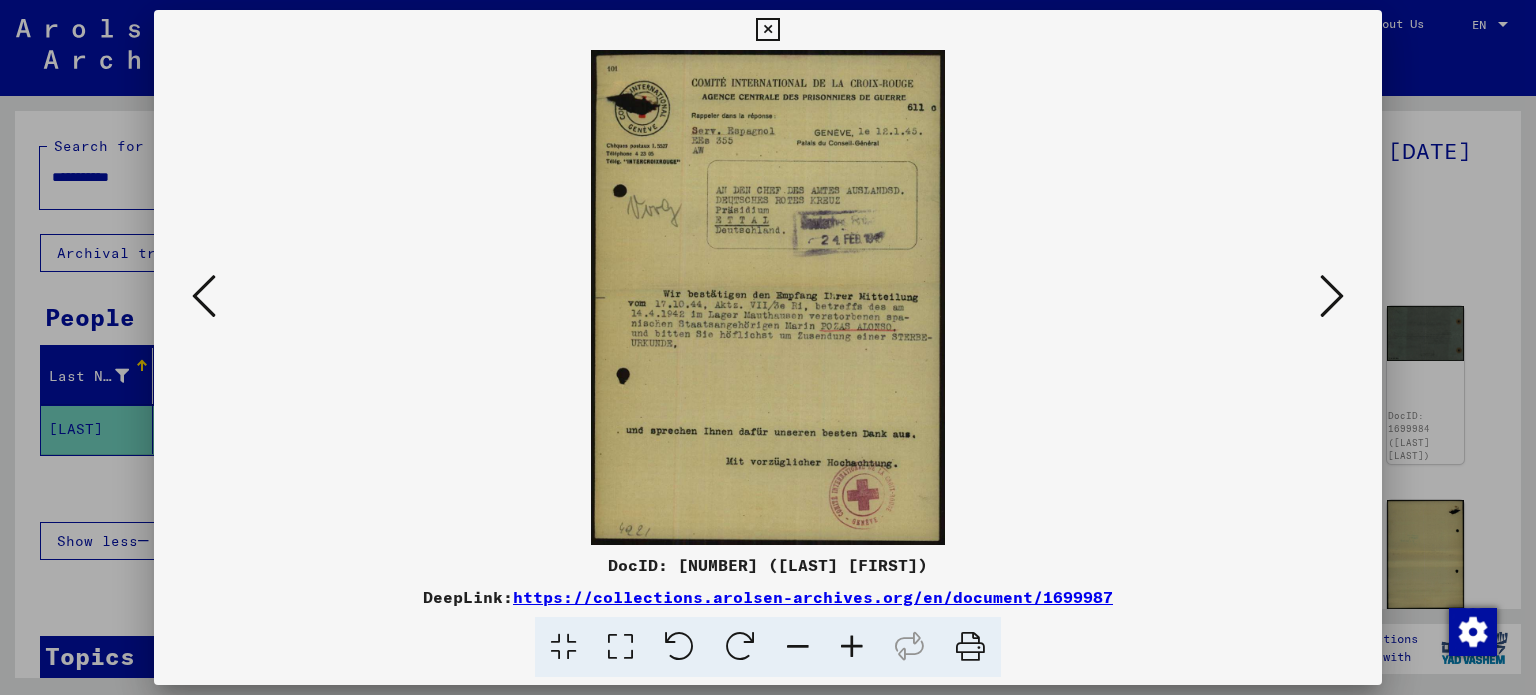 click at bounding box center (1332, 296) 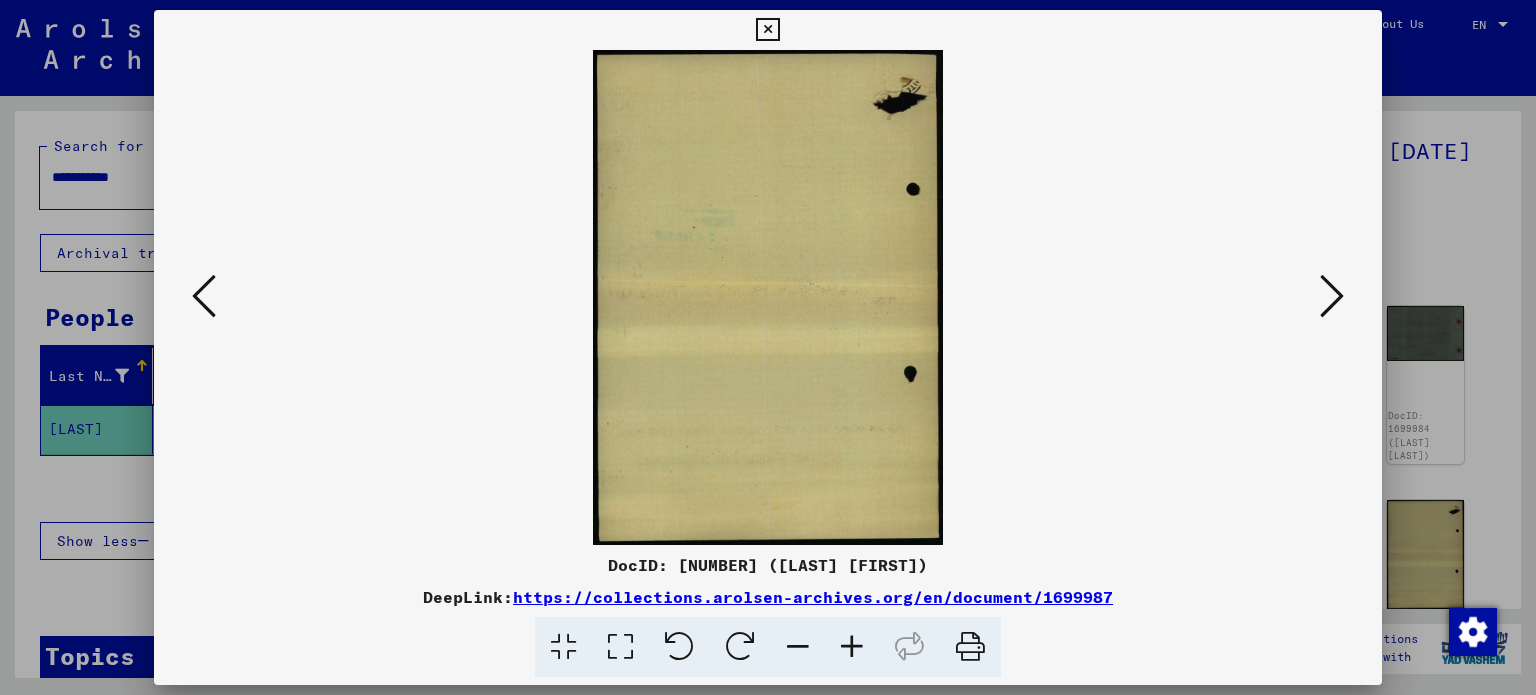 click at bounding box center (1332, 296) 